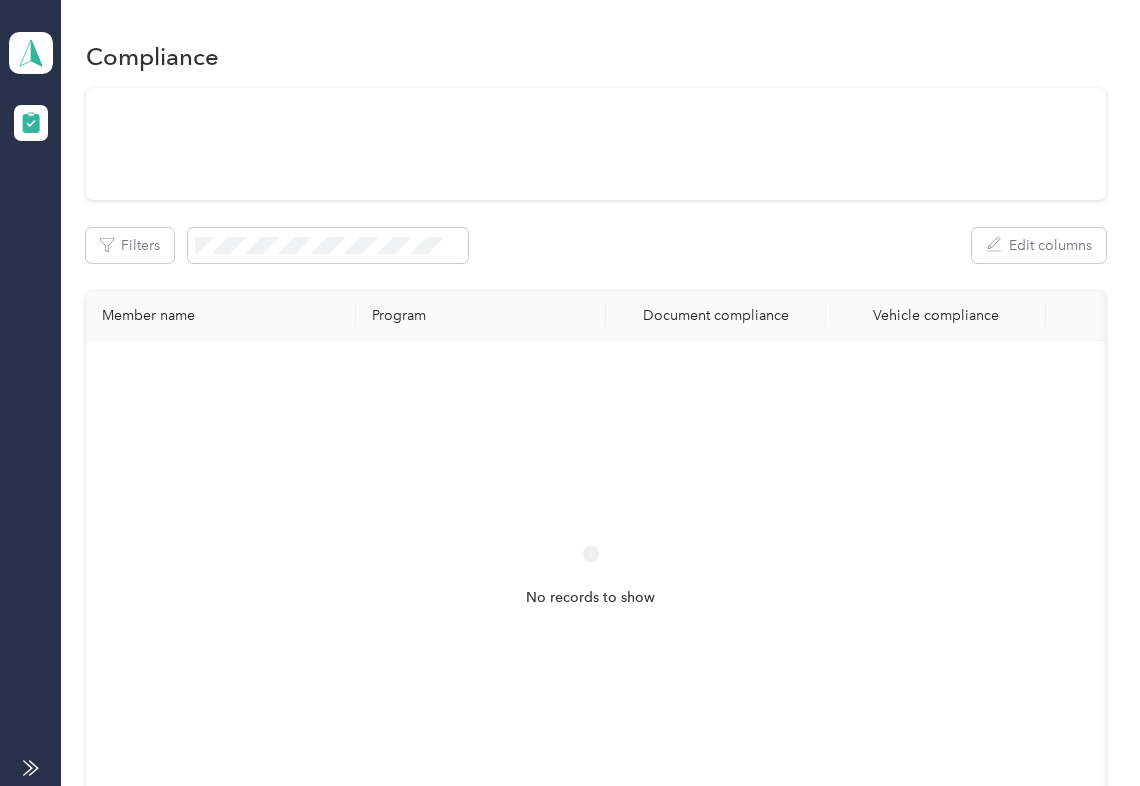 scroll, scrollTop: 0, scrollLeft: 0, axis: both 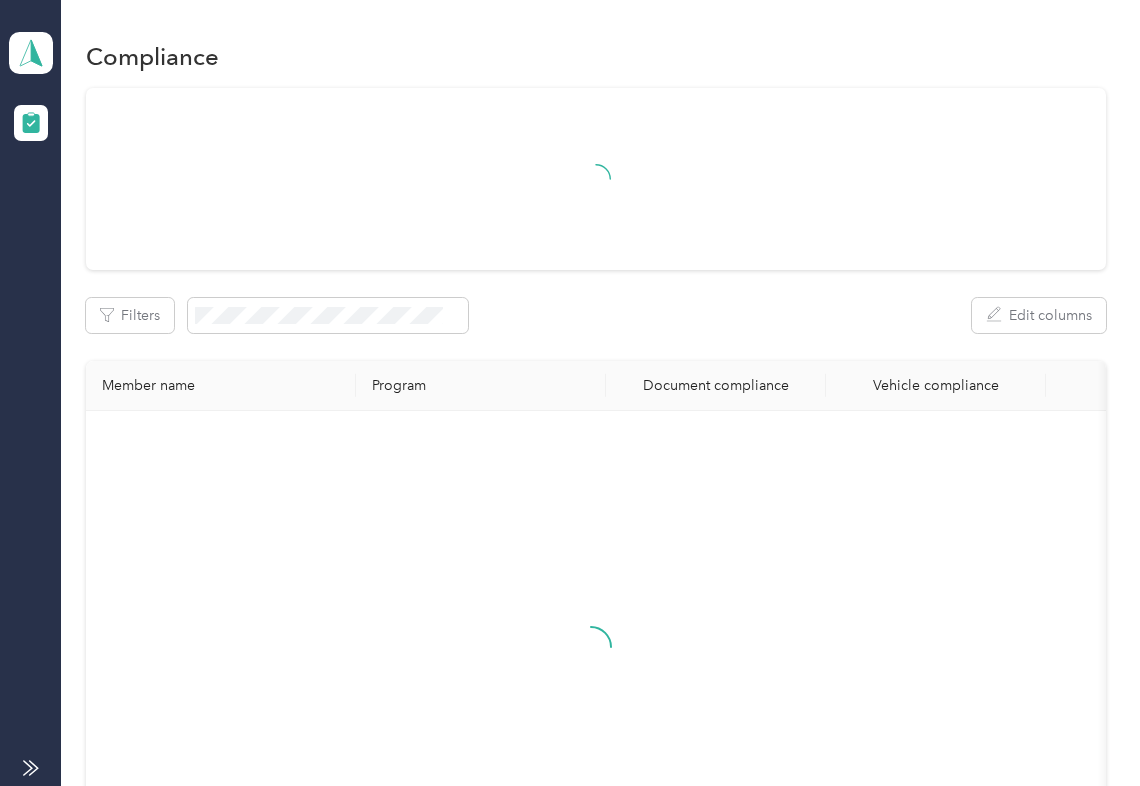 drag, startPoint x: 798, startPoint y: 293, endPoint x: 478, endPoint y: 265, distance: 321.22266 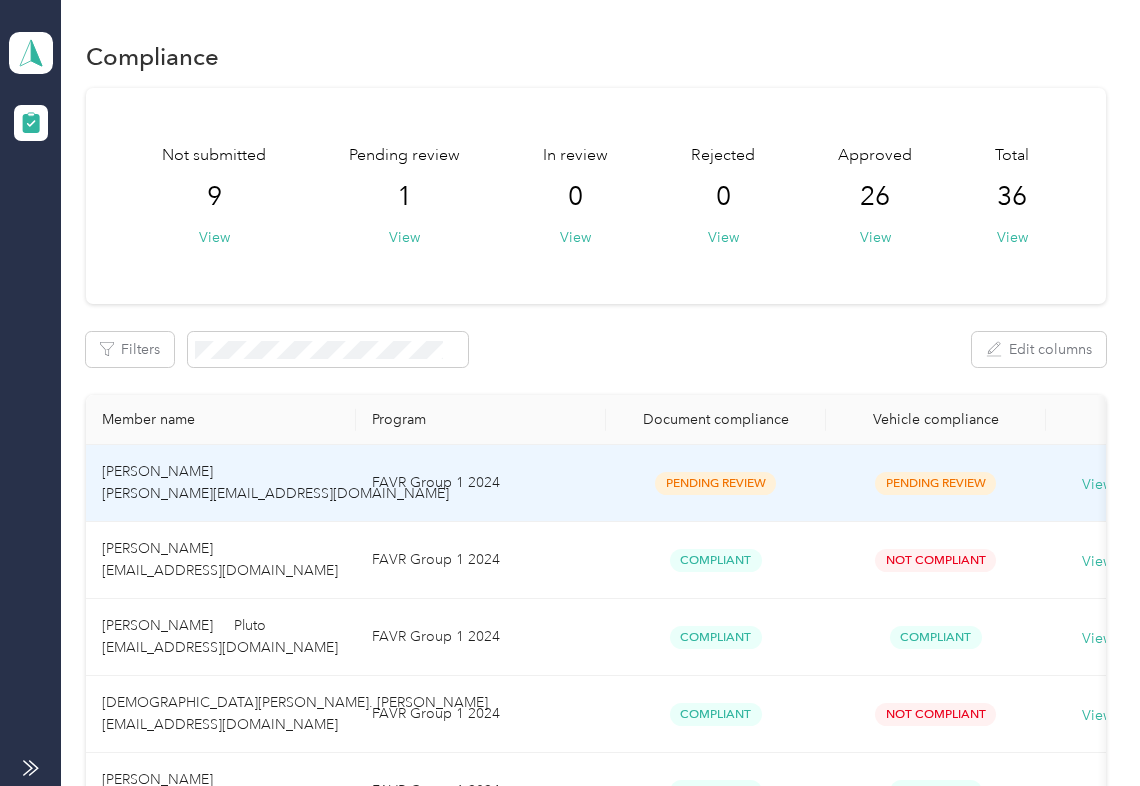 click on "FAVR Group 1 2024" at bounding box center (481, 483) 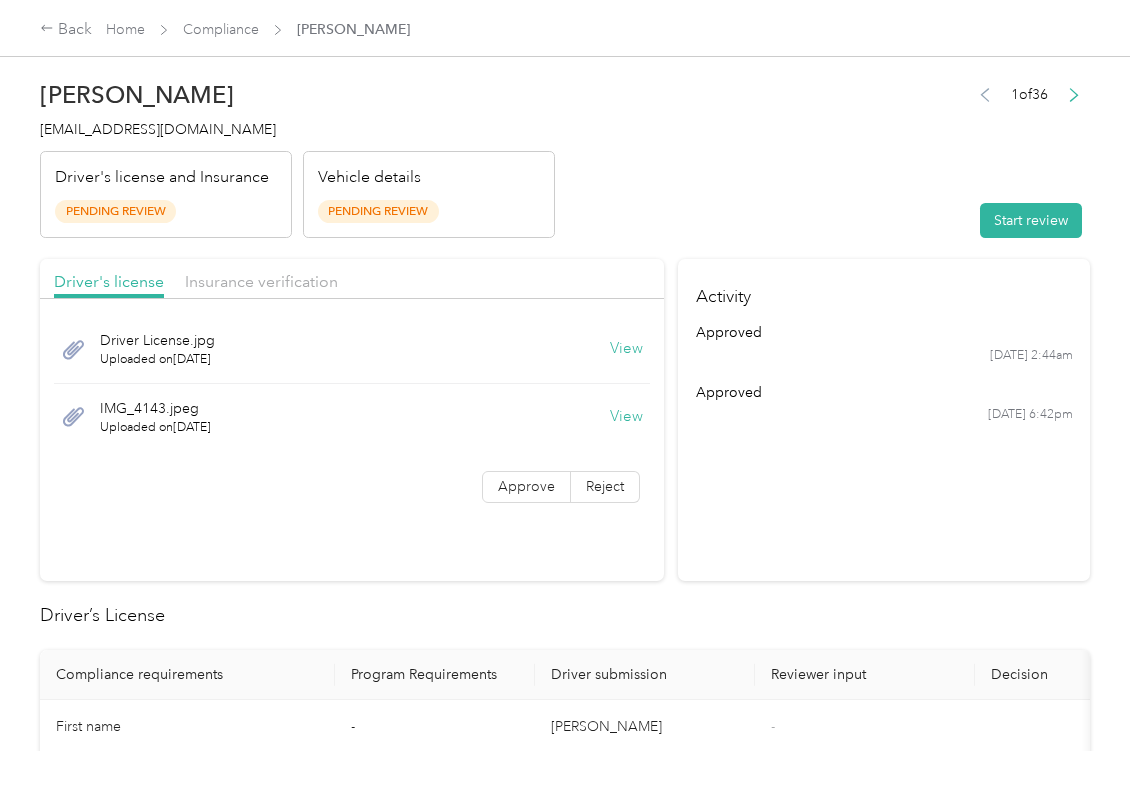 drag, startPoint x: 686, startPoint y: 196, endPoint x: 636, endPoint y: 330, distance: 143.02448 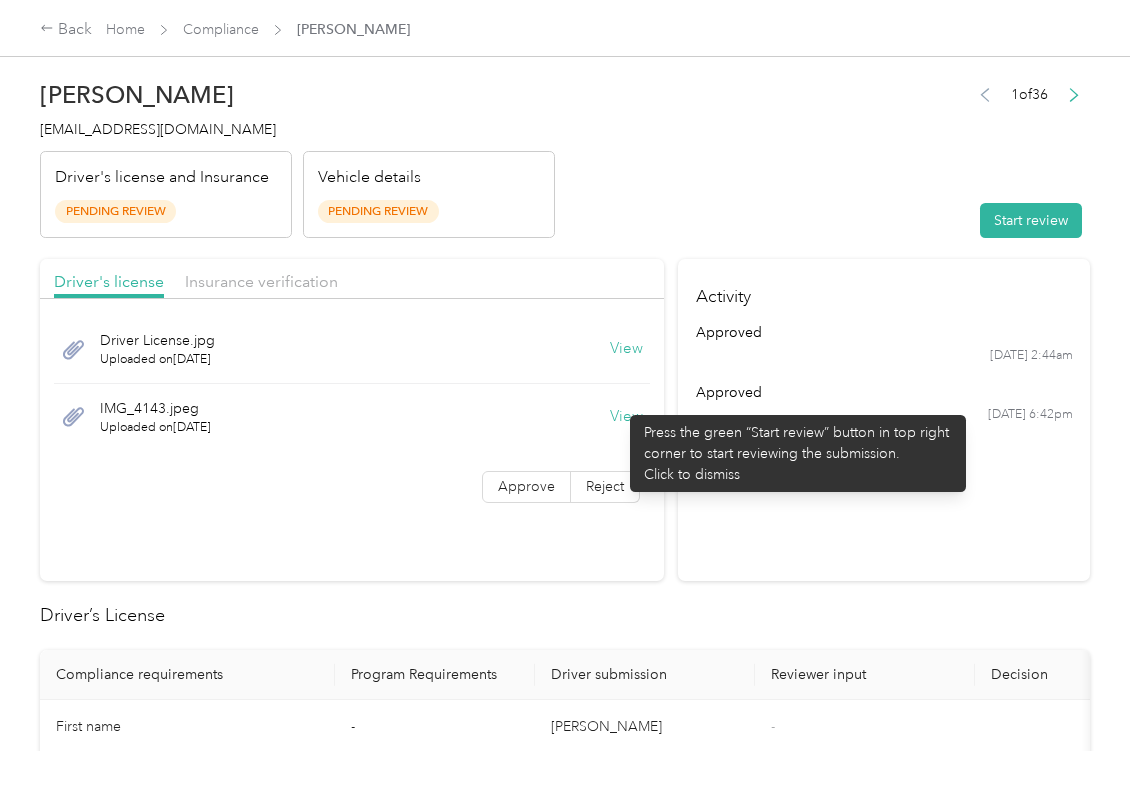 click on "View" at bounding box center (626, 417) 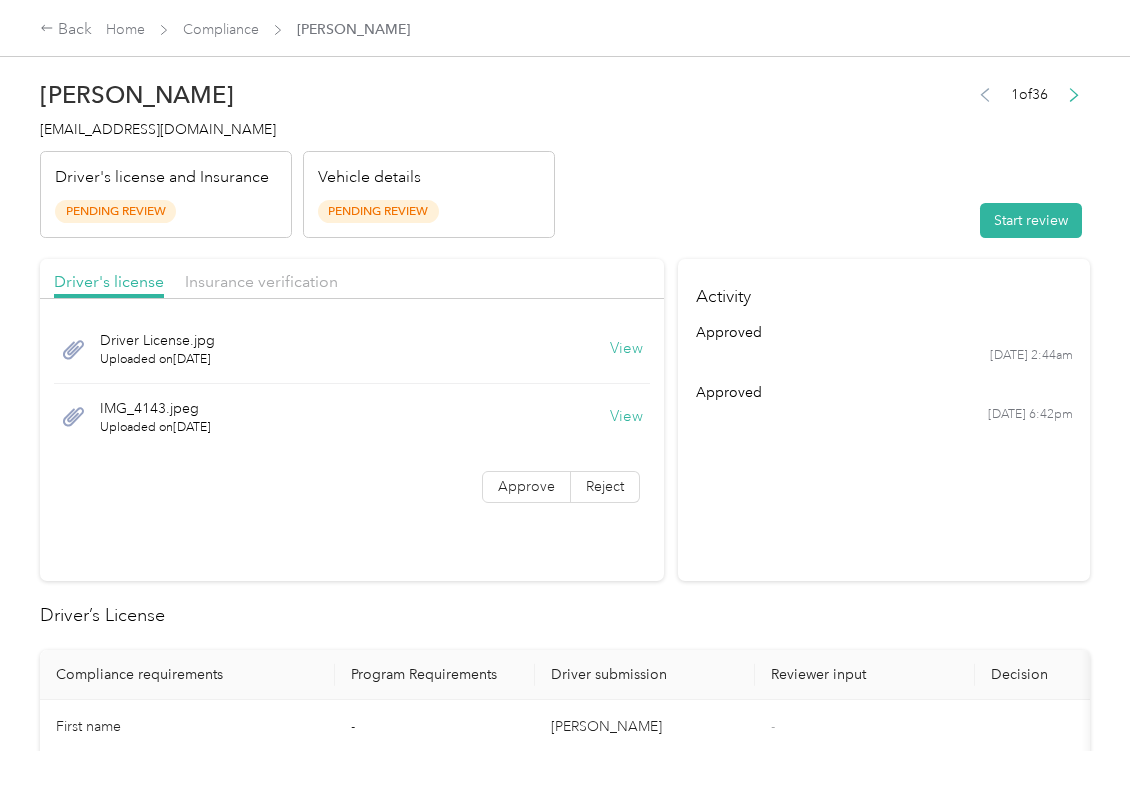 click on "[PERSON_NAME] [PERSON_NAME][EMAIL_ADDRESS][DOMAIN_NAME] Driver's license and Insurance Pending Review Vehicle details Pending Review 1  of  36 Start review" at bounding box center [565, 154] 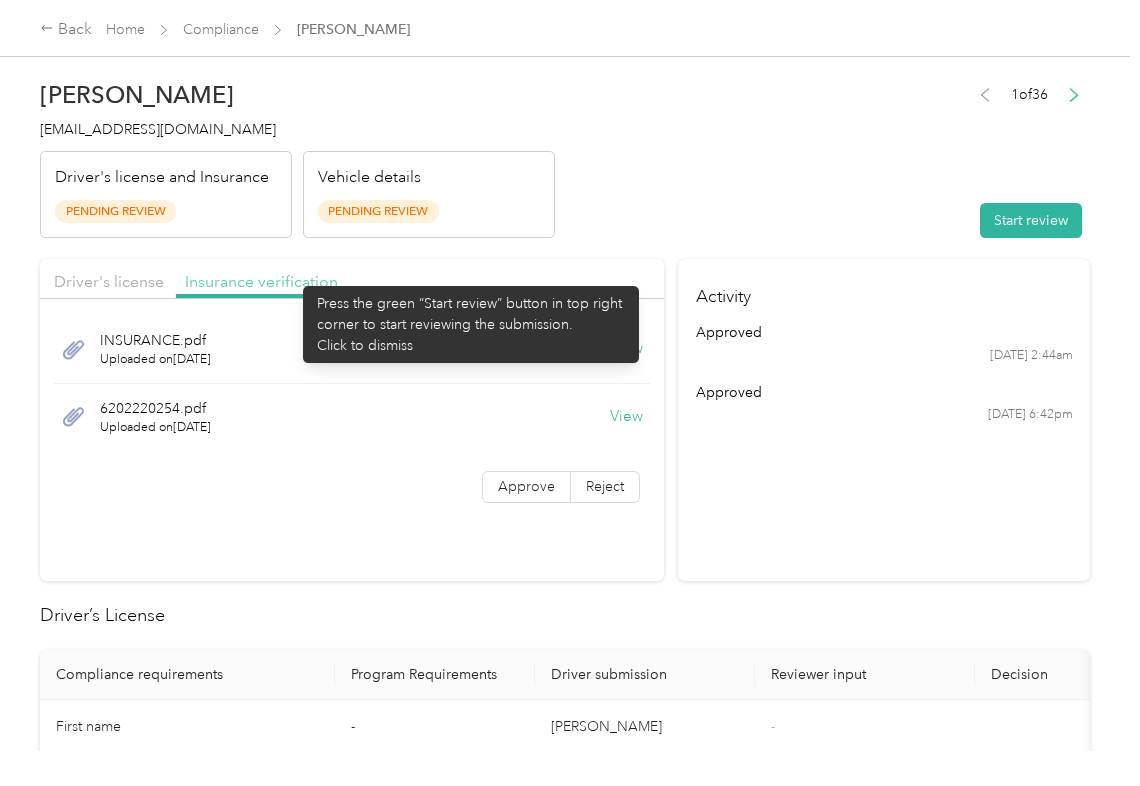 click on "Insurance verification" at bounding box center [261, 281] 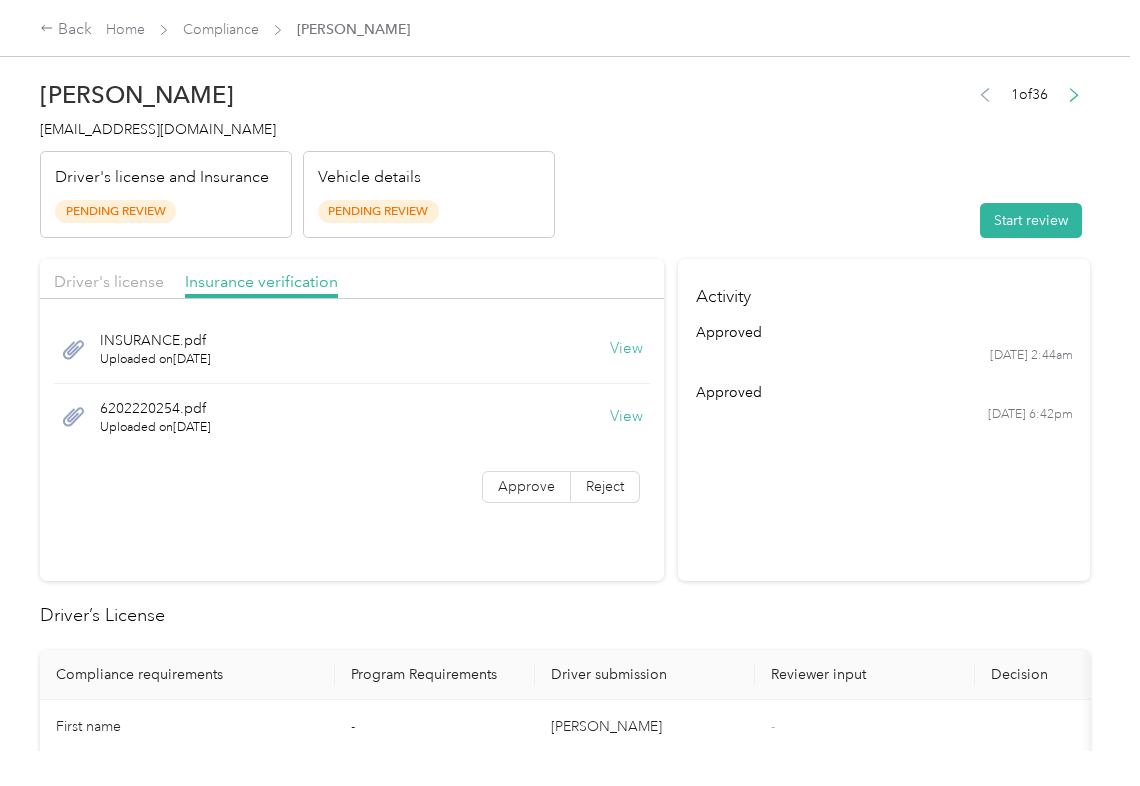 click on "View" at bounding box center (626, 349) 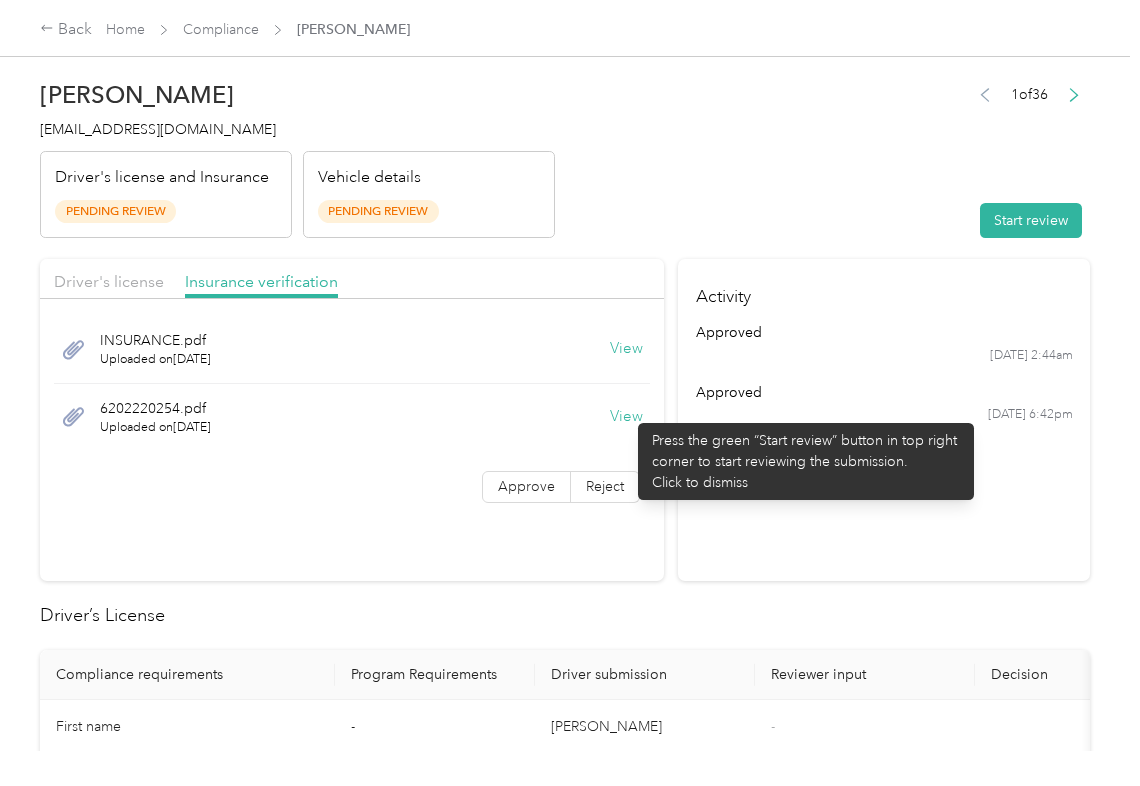 click on "View" at bounding box center [626, 417] 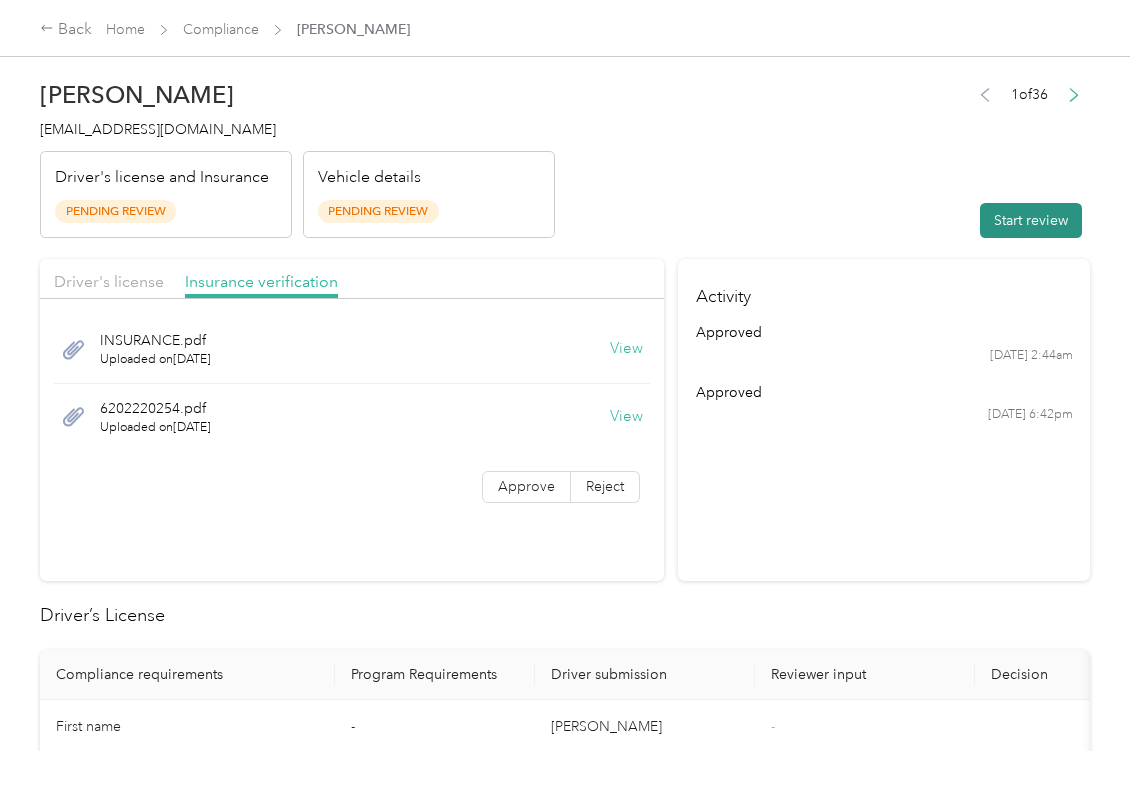 click on "Start review" at bounding box center [1031, 220] 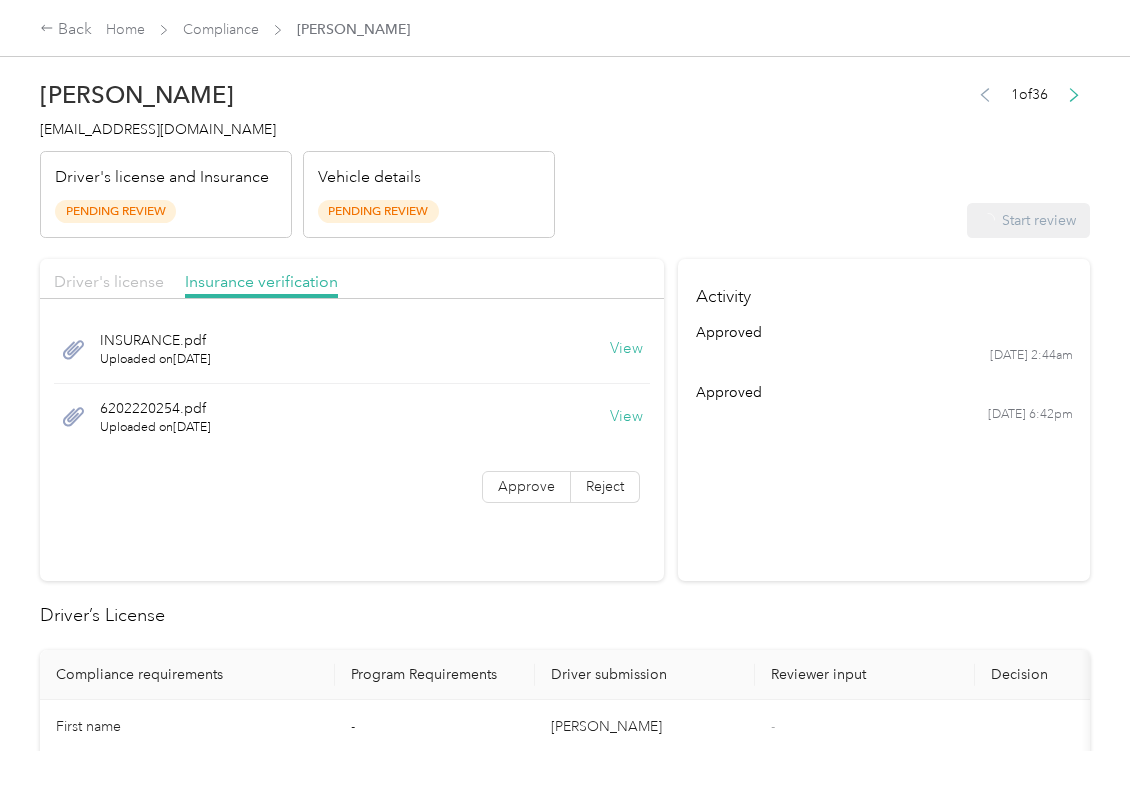 click on "Driver's license" at bounding box center [109, 281] 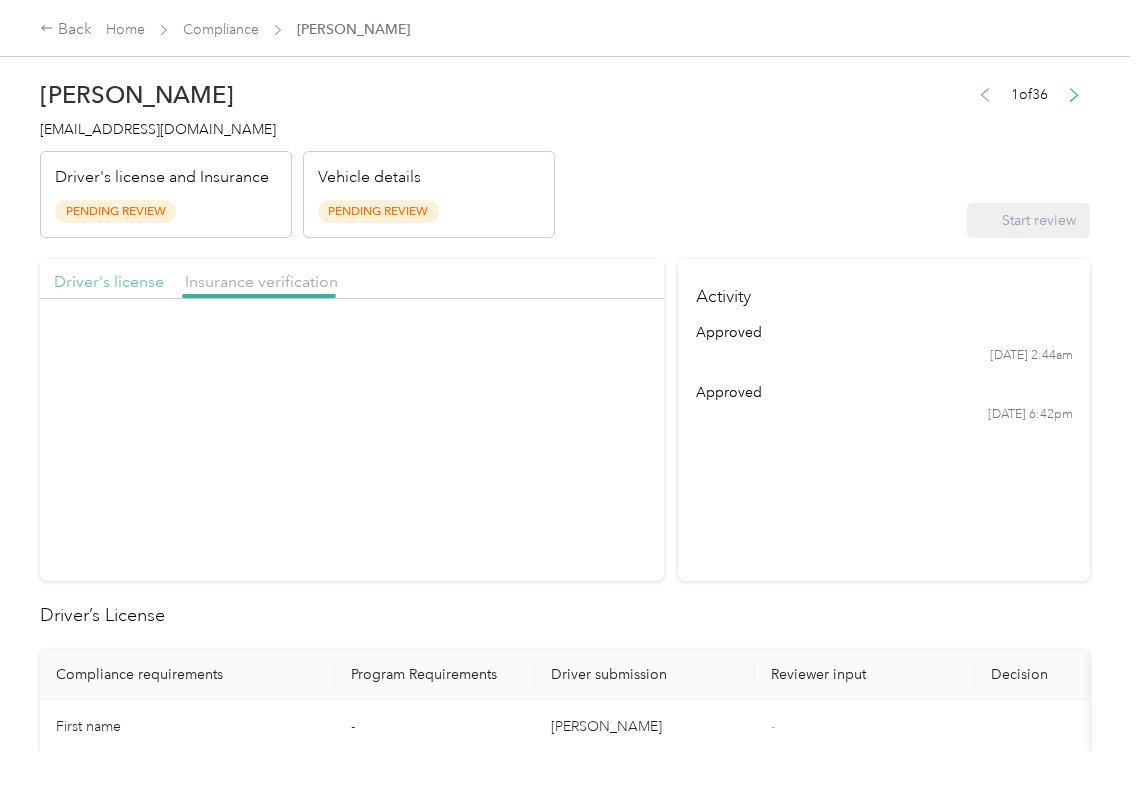 click on "Driver's license" at bounding box center (109, 281) 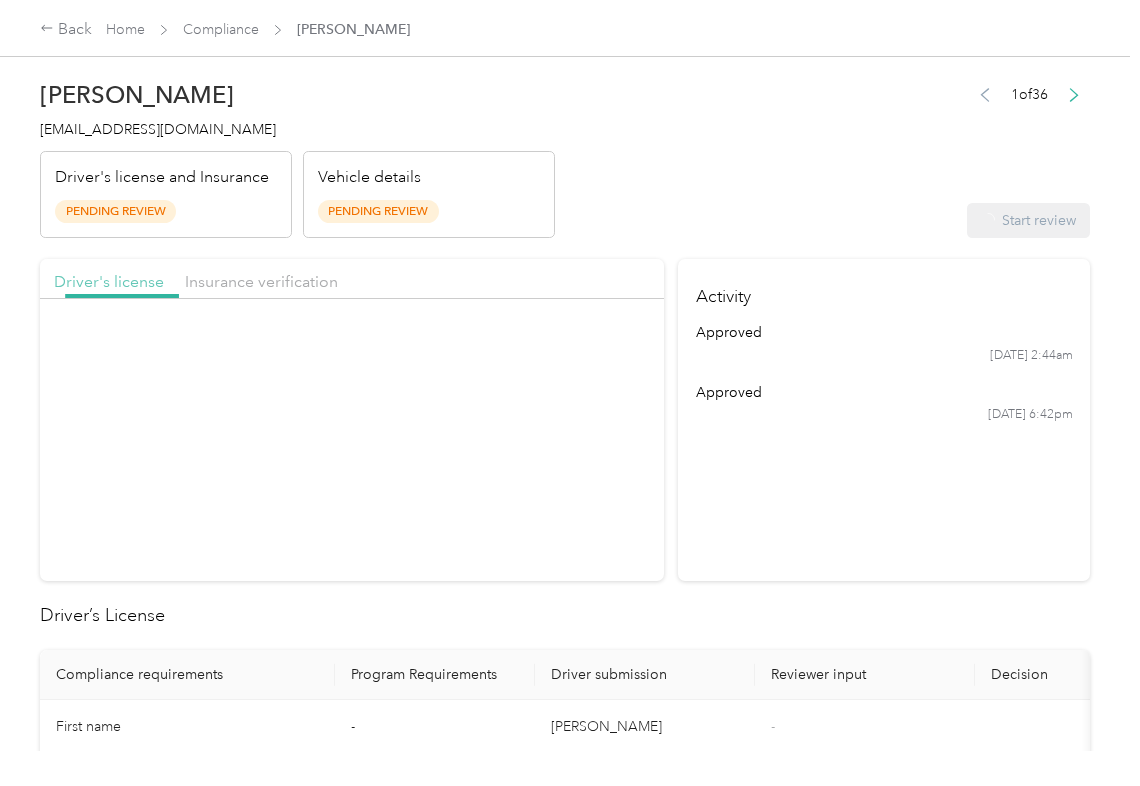 click on "Driver's license" at bounding box center (109, 281) 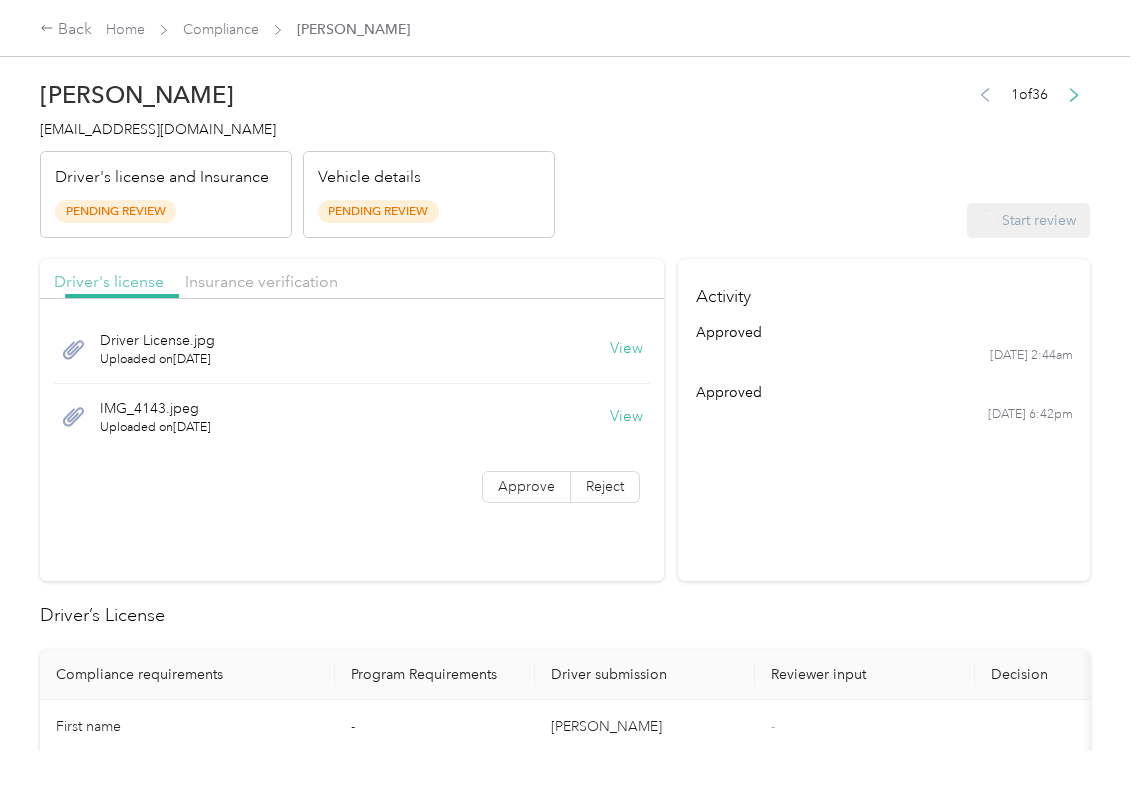 click on "Driver's license" at bounding box center [109, 281] 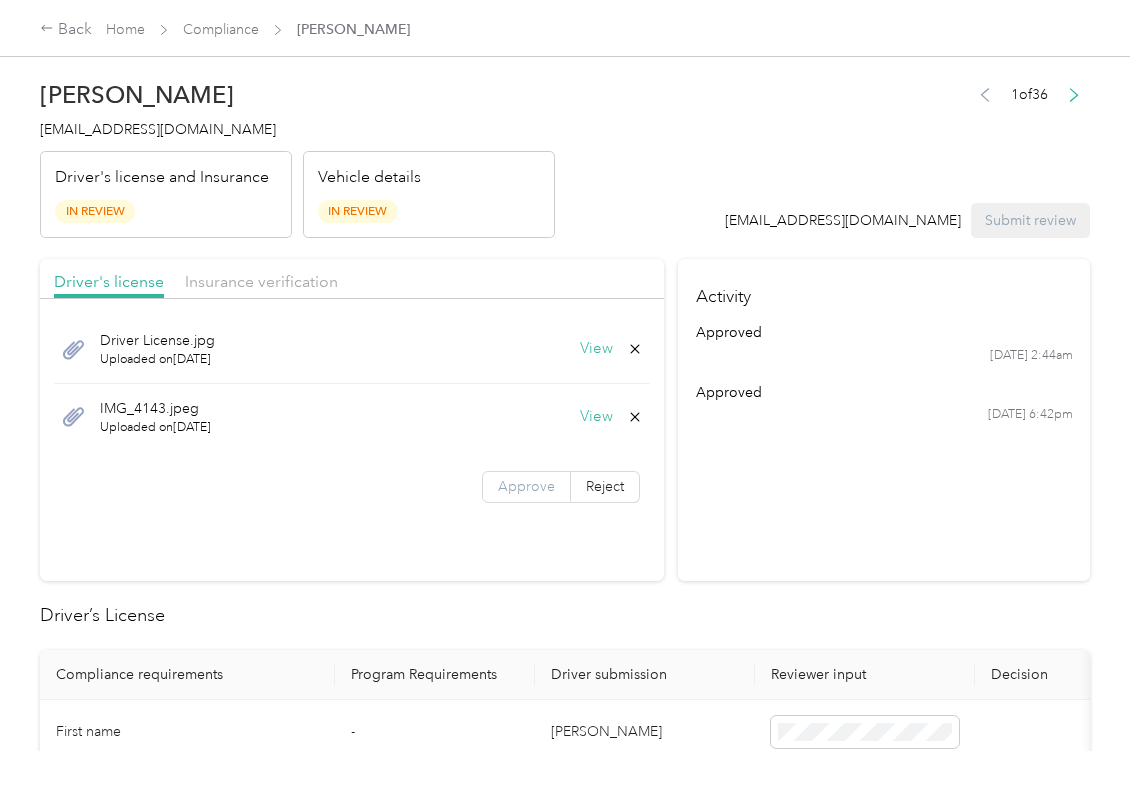 click on "Approve" at bounding box center [526, 487] 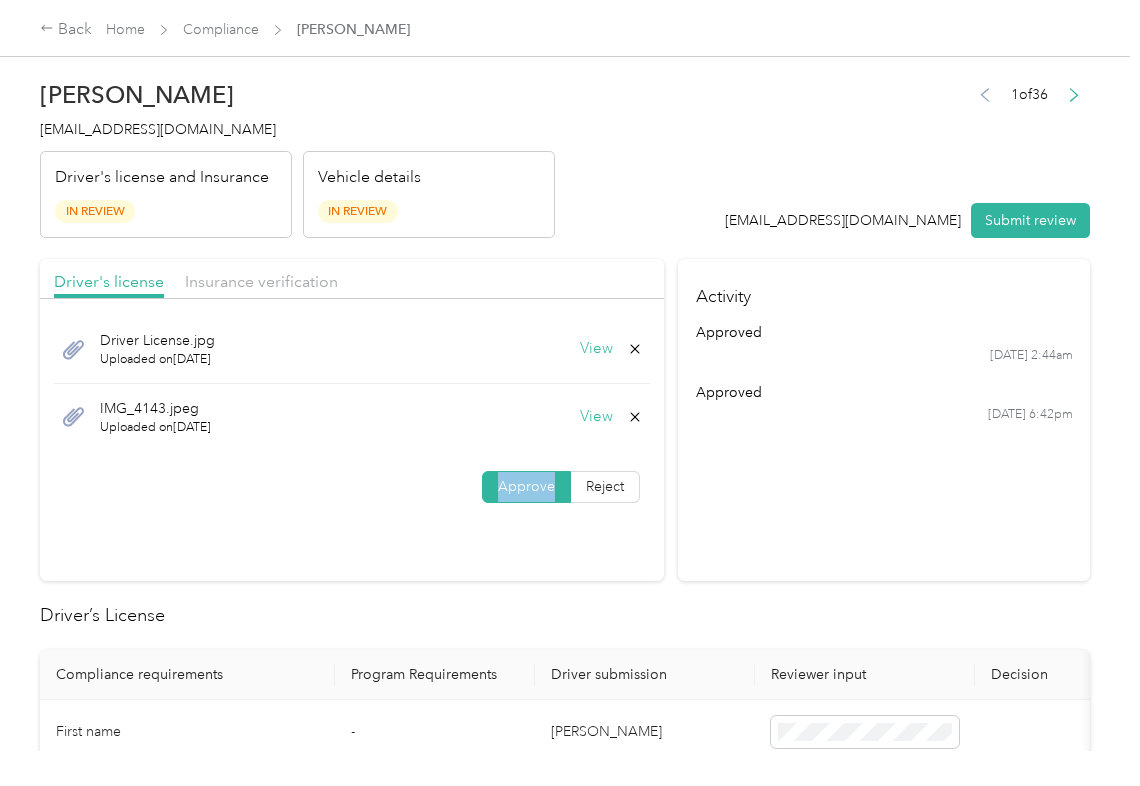 click on "Approve" at bounding box center [526, 487] 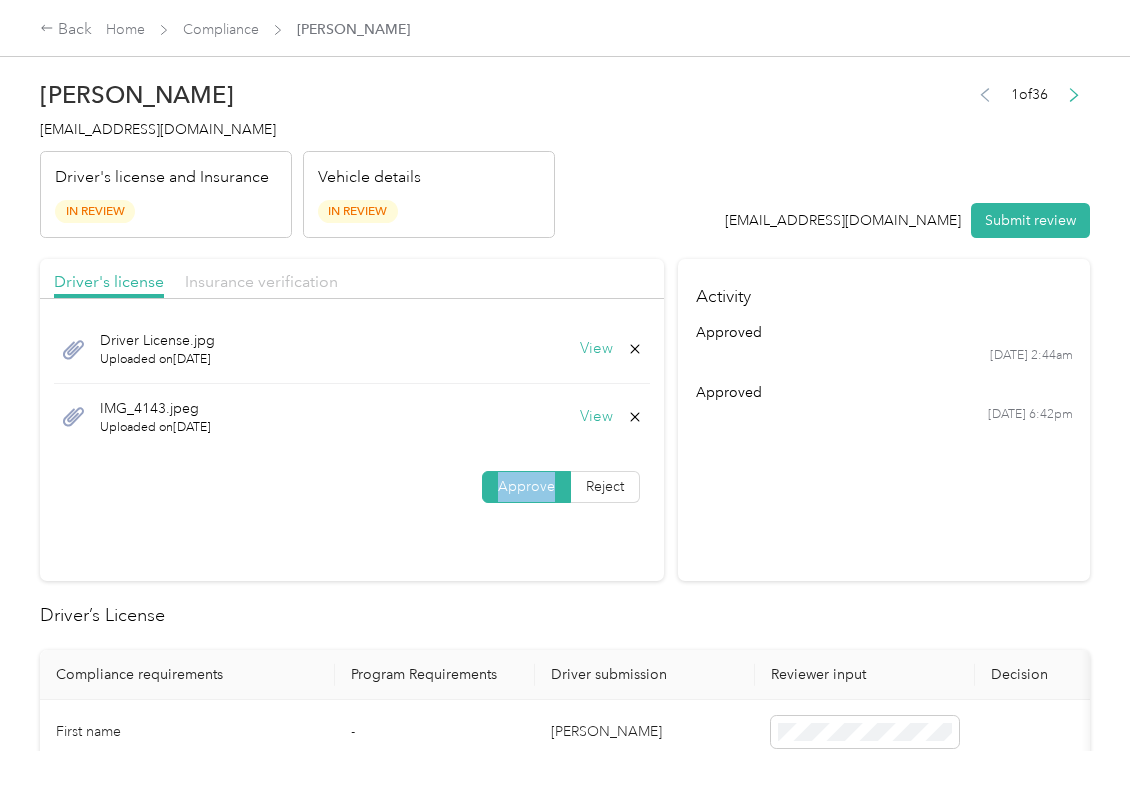 click on "Insurance verification" at bounding box center [261, 281] 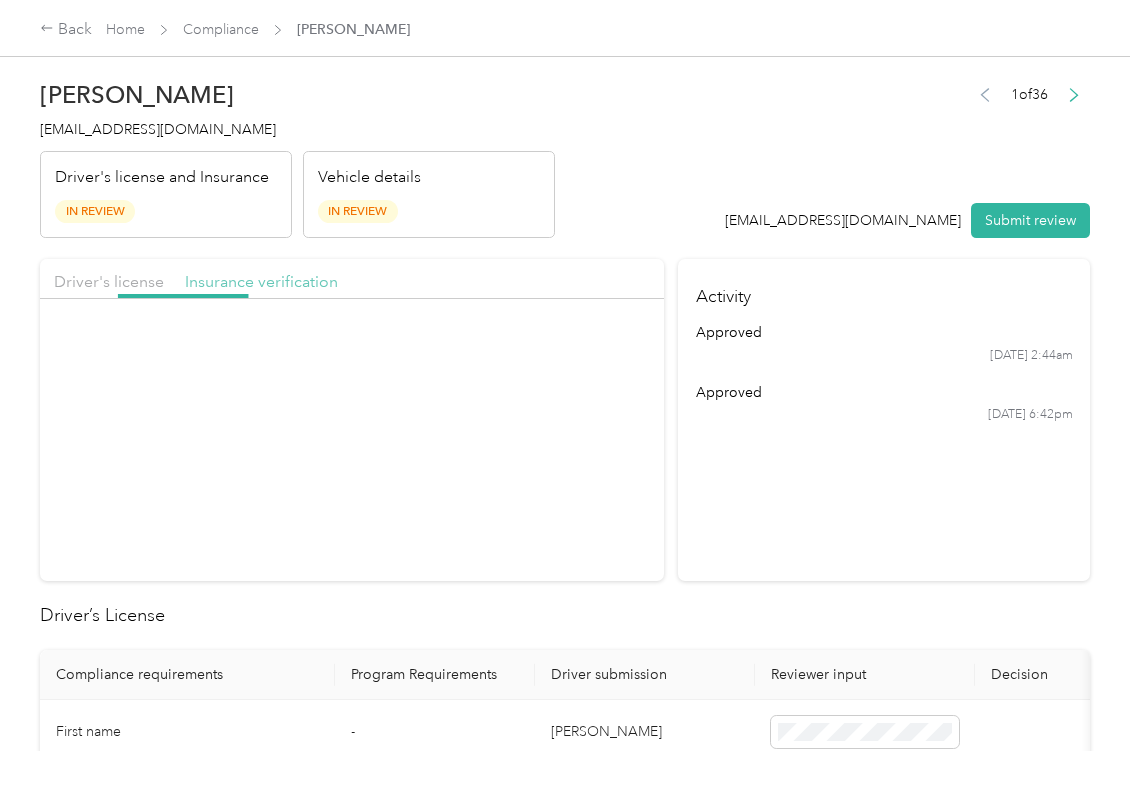 drag, startPoint x: 249, startPoint y: 282, endPoint x: 245, endPoint y: 297, distance: 15.524175 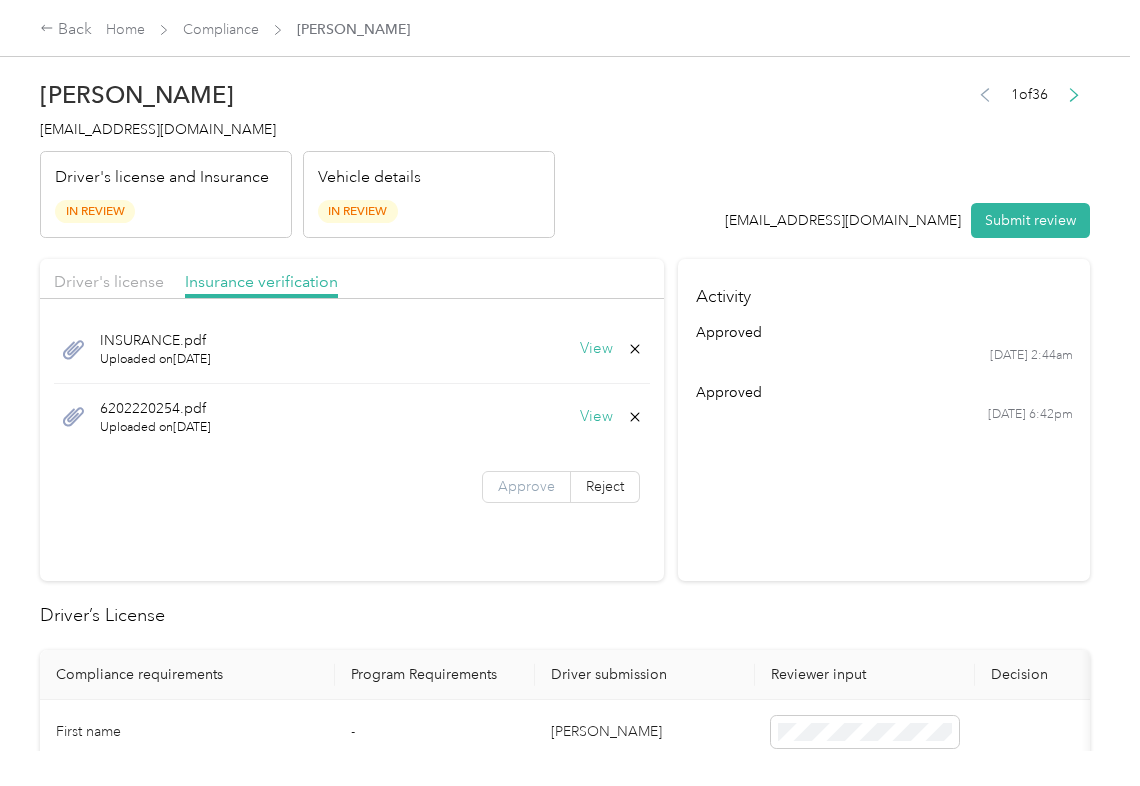 click on "Approve" at bounding box center (526, 486) 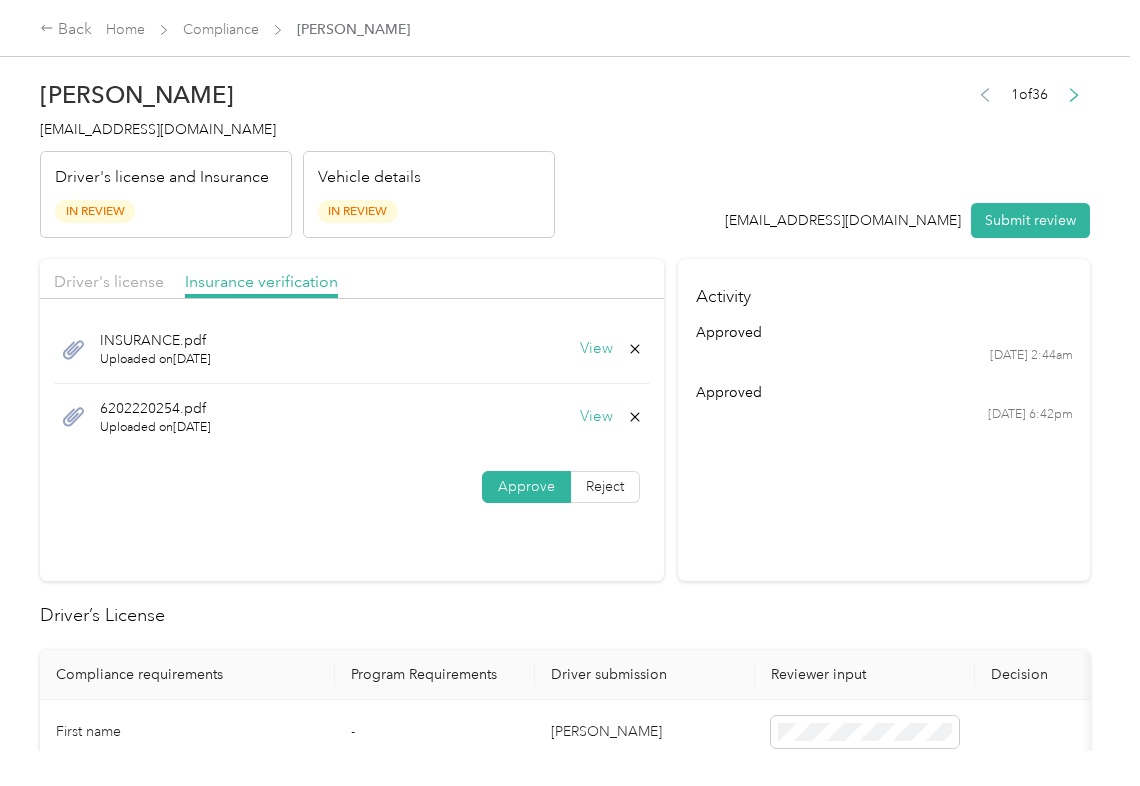 click on "Approve" at bounding box center (526, 486) 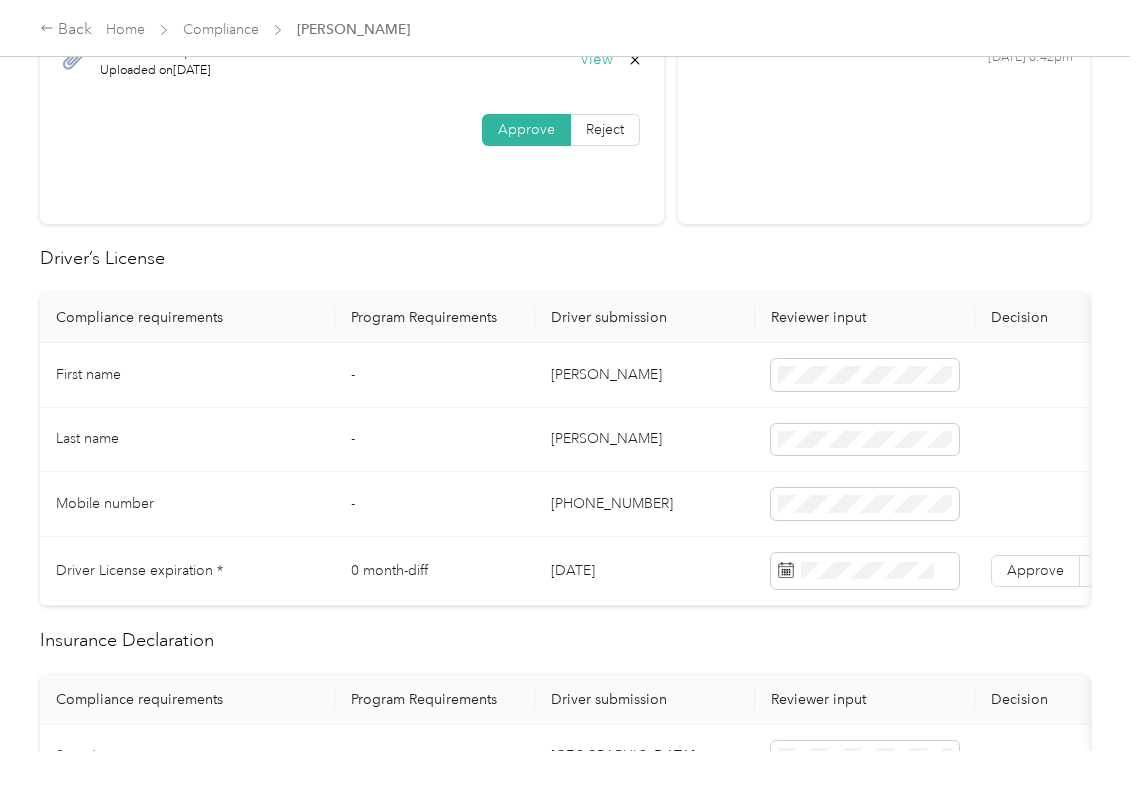 scroll, scrollTop: 400, scrollLeft: 0, axis: vertical 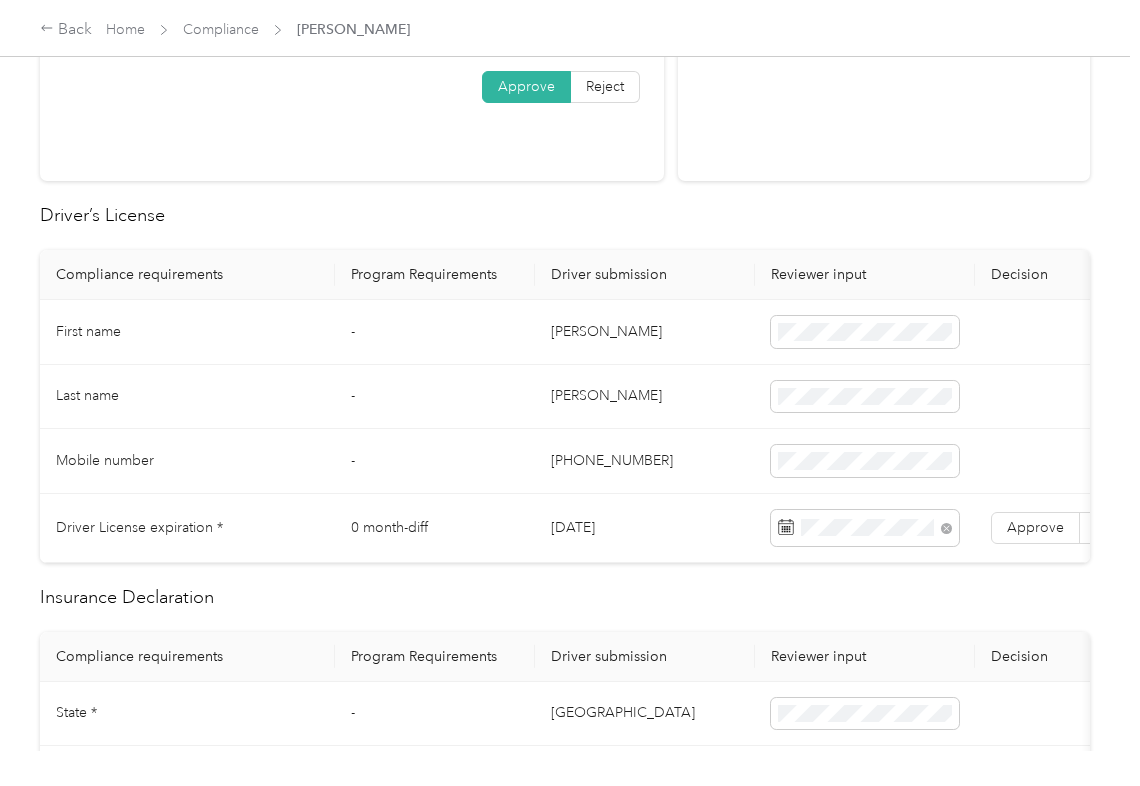 drag, startPoint x: 445, startPoint y: 432, endPoint x: 620, endPoint y: 468, distance: 178.66449 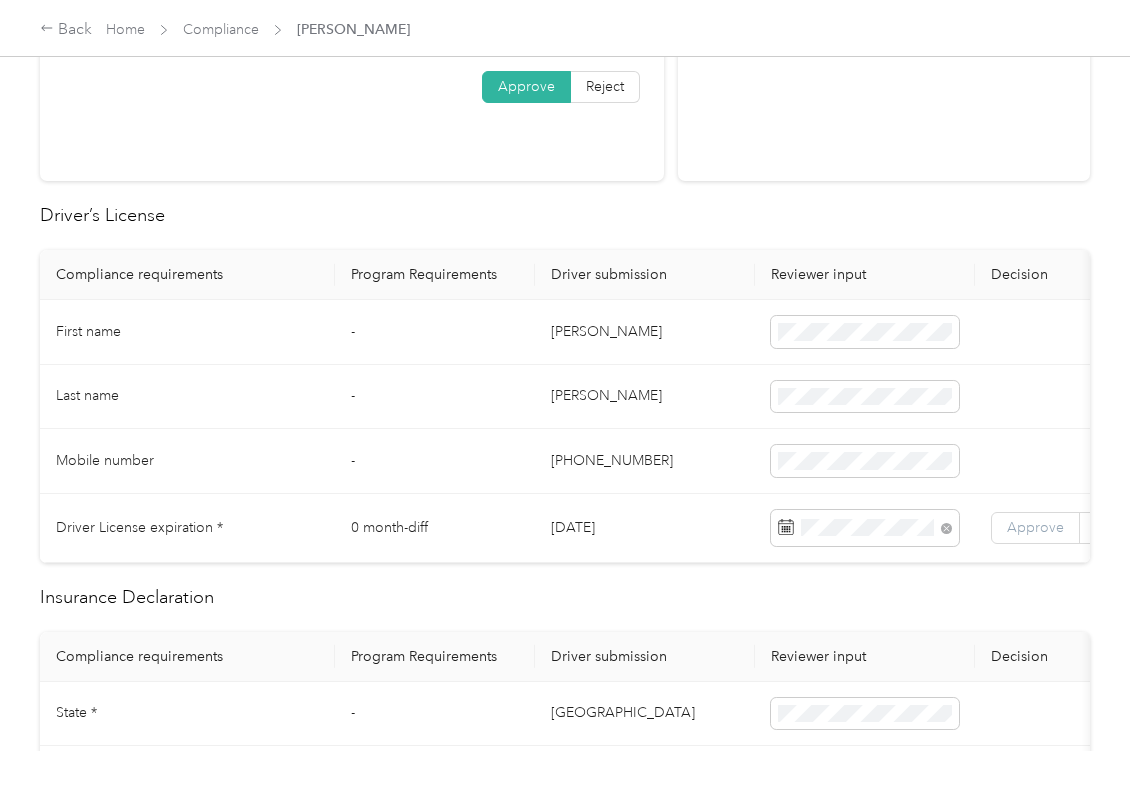 click on "Approve" at bounding box center [1035, 527] 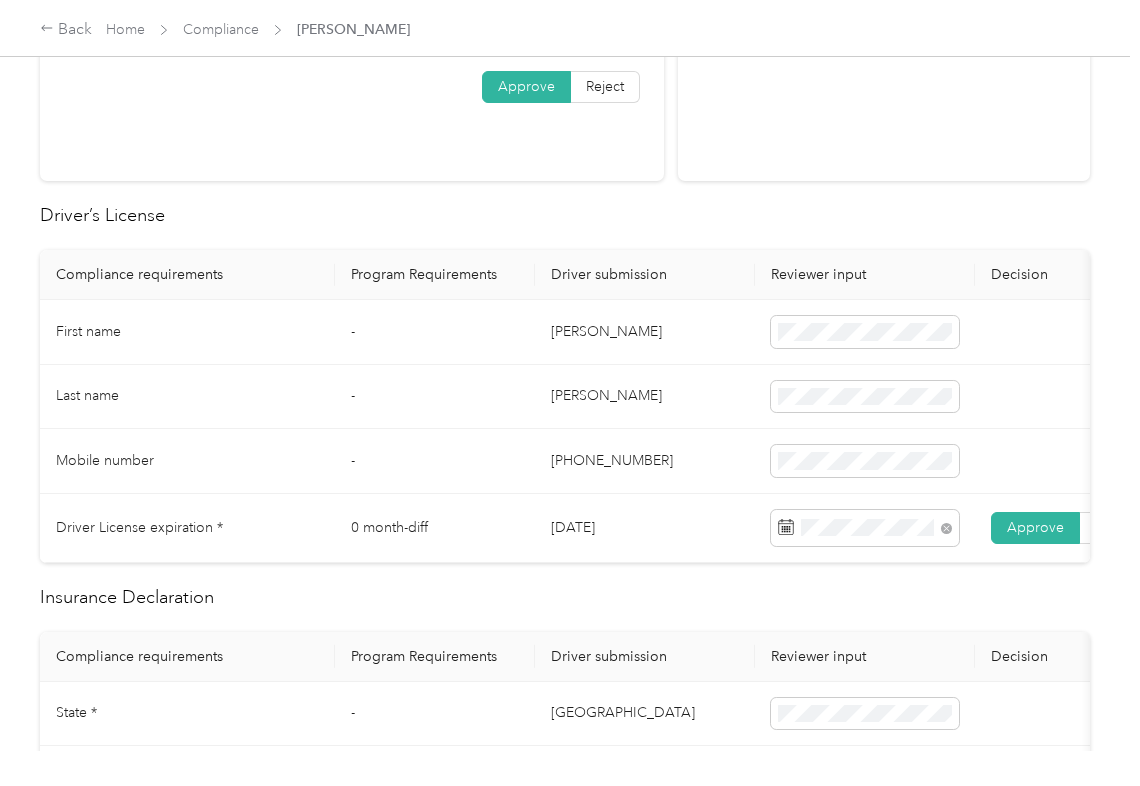 click on "0 month-diff" at bounding box center [435, 528] 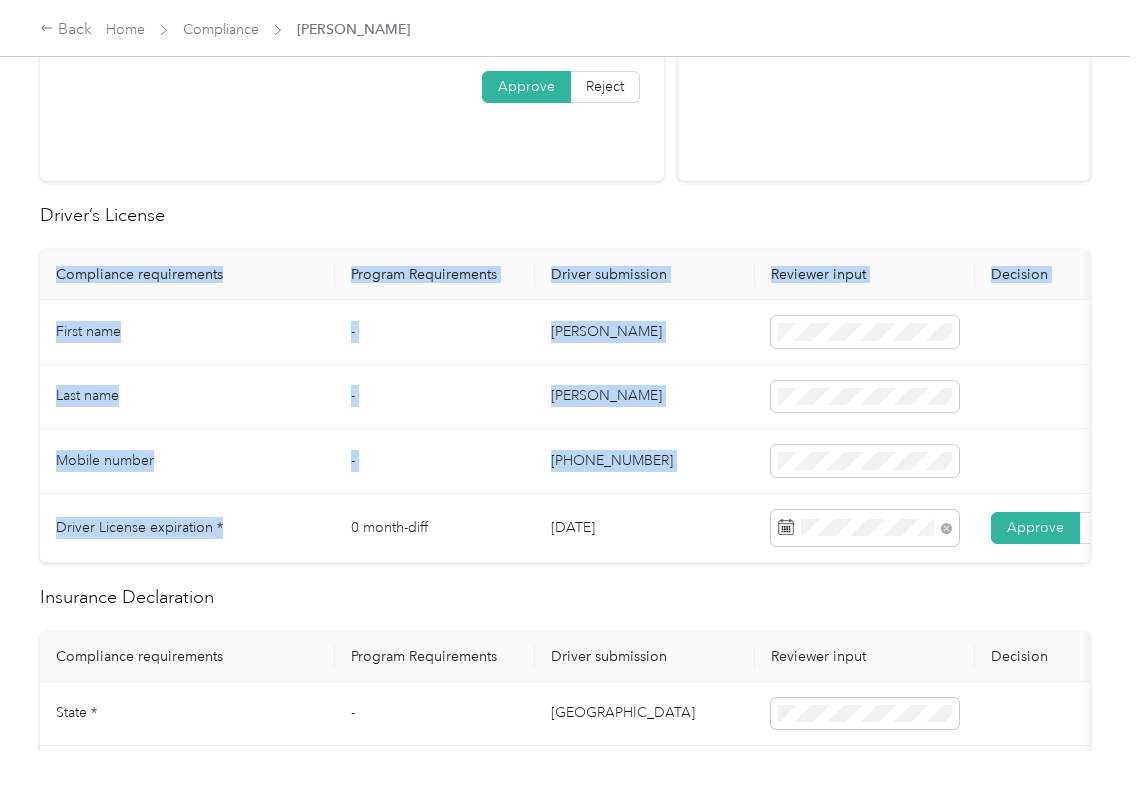 drag, startPoint x: 320, startPoint y: 564, endPoint x: 345, endPoint y: 566, distance: 25.079872 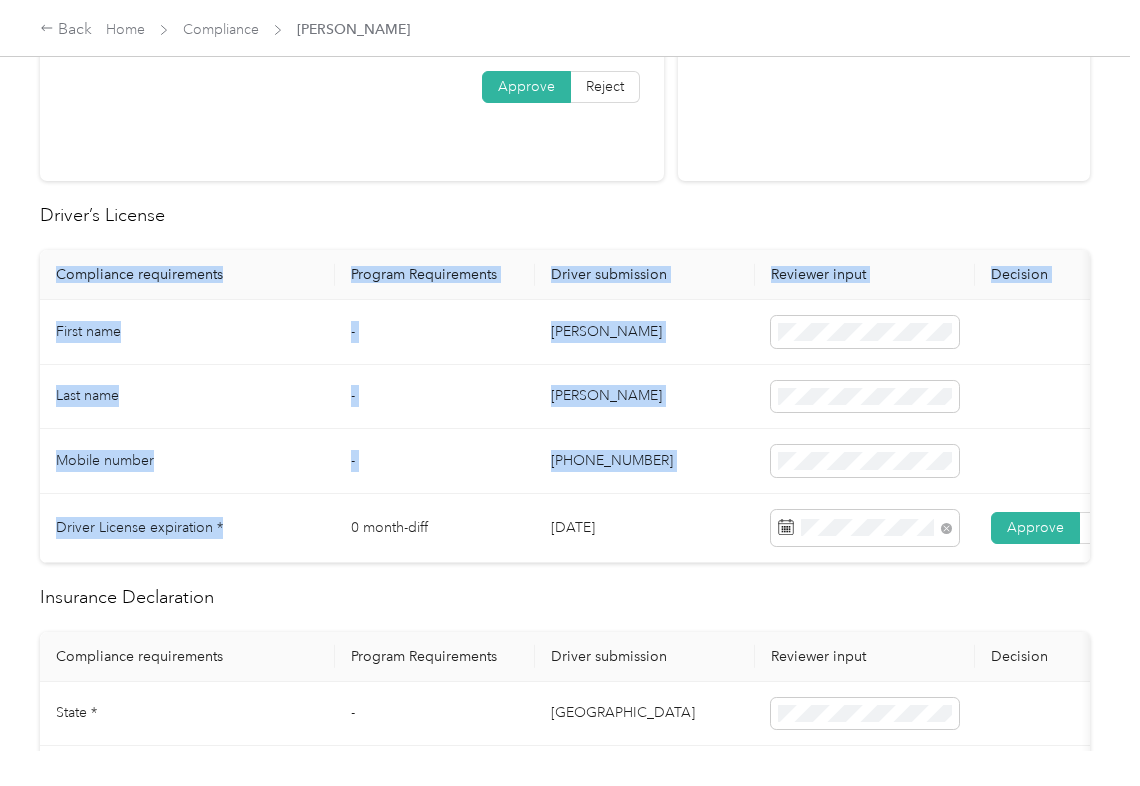 click on "-" at bounding box center [435, 332] 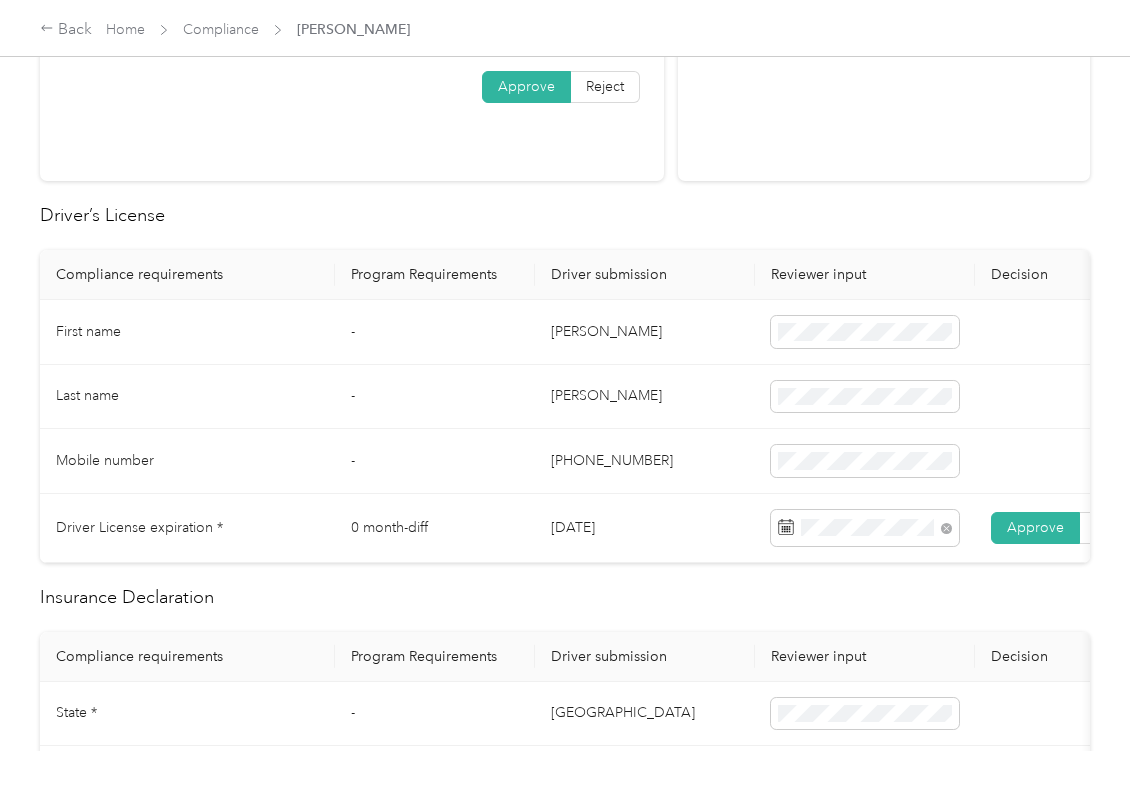 click on "[PERSON_NAME]" at bounding box center [645, 397] 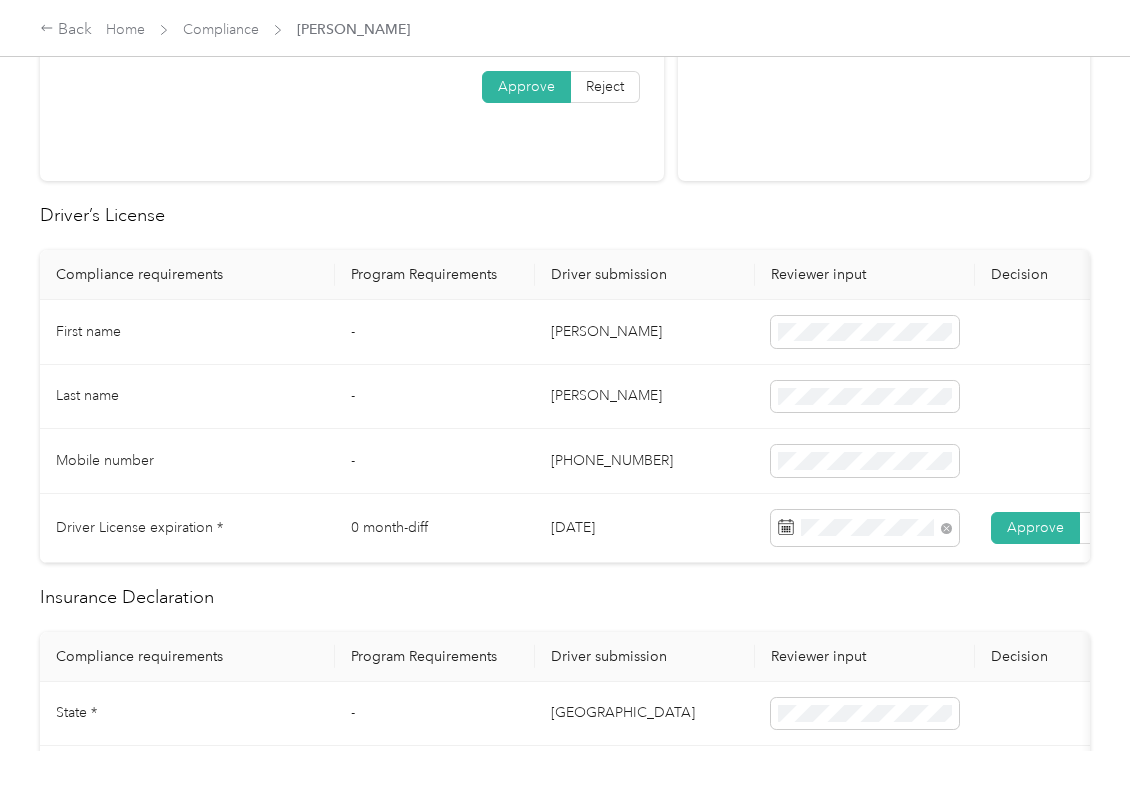 scroll, scrollTop: 800, scrollLeft: 0, axis: vertical 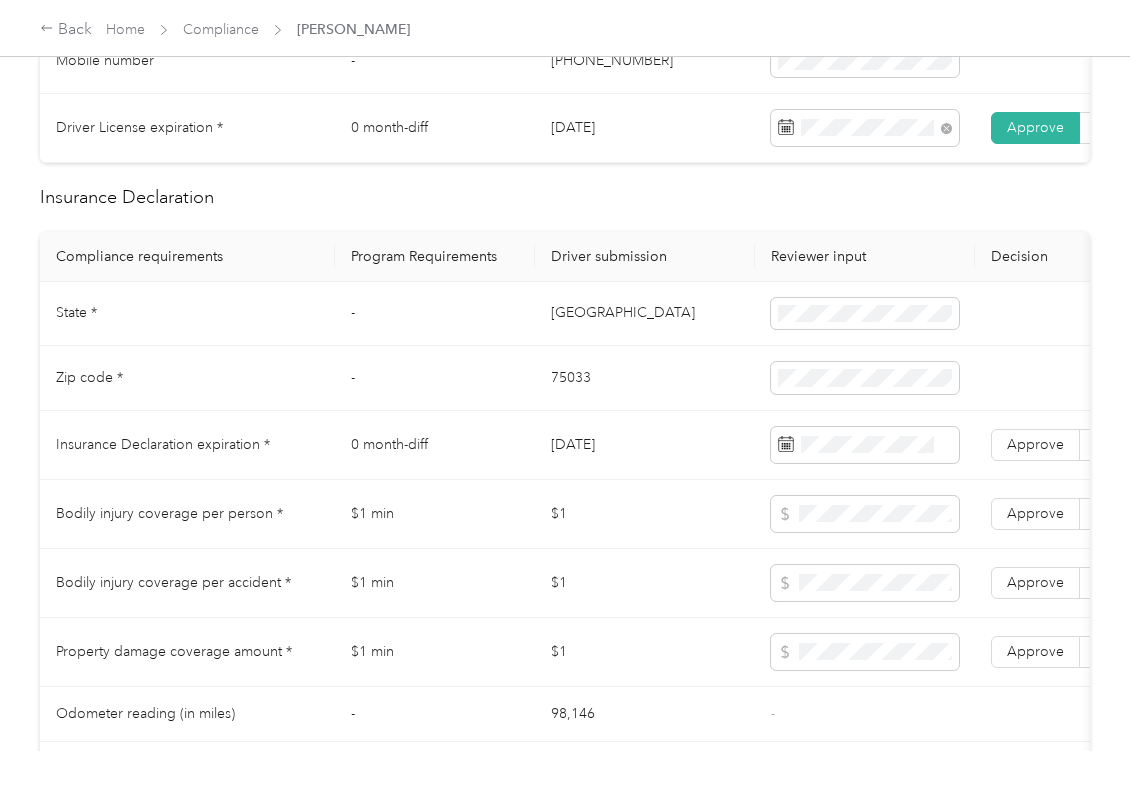 click on "[GEOGRAPHIC_DATA]" at bounding box center [645, 314] 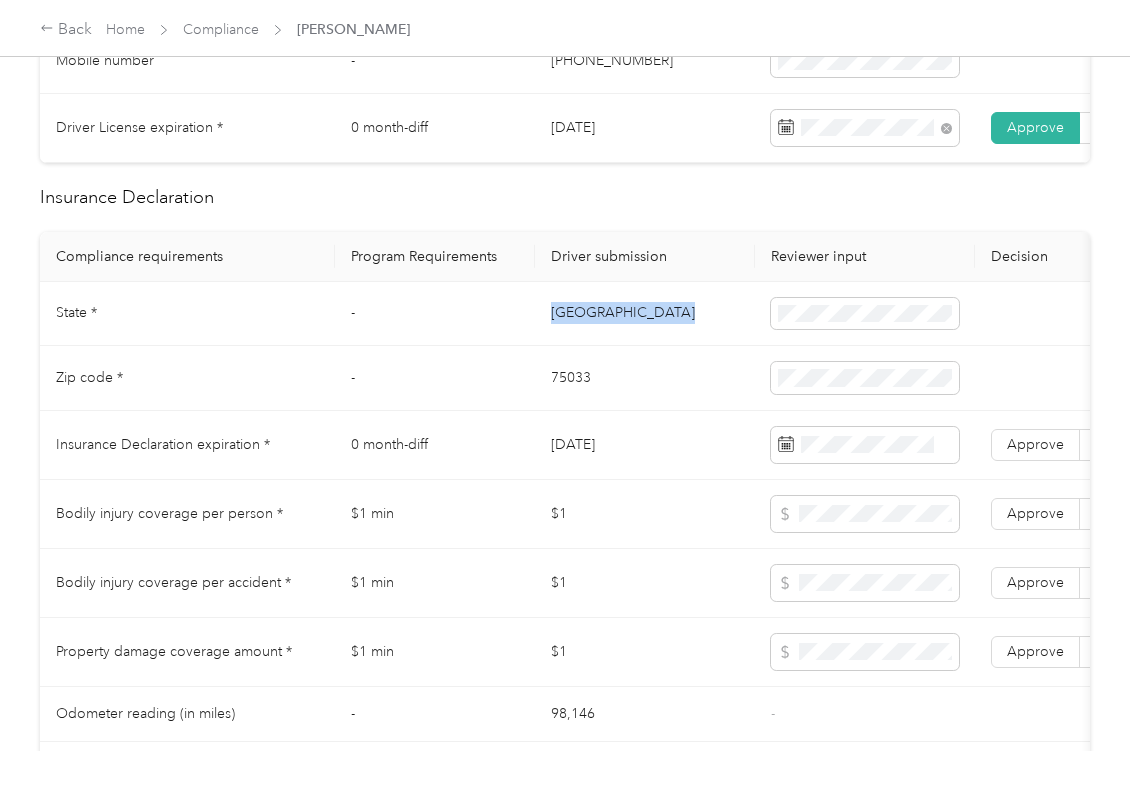 click on "[GEOGRAPHIC_DATA]" at bounding box center (645, 314) 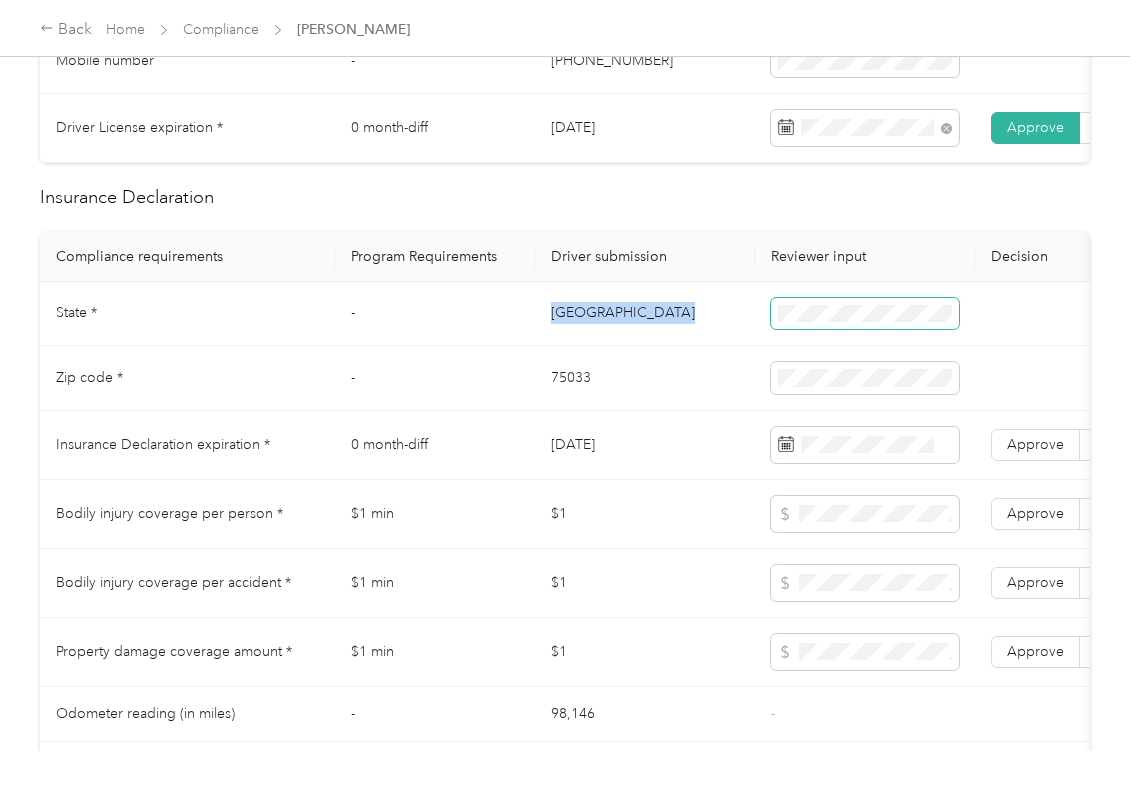 copy on "[GEOGRAPHIC_DATA]" 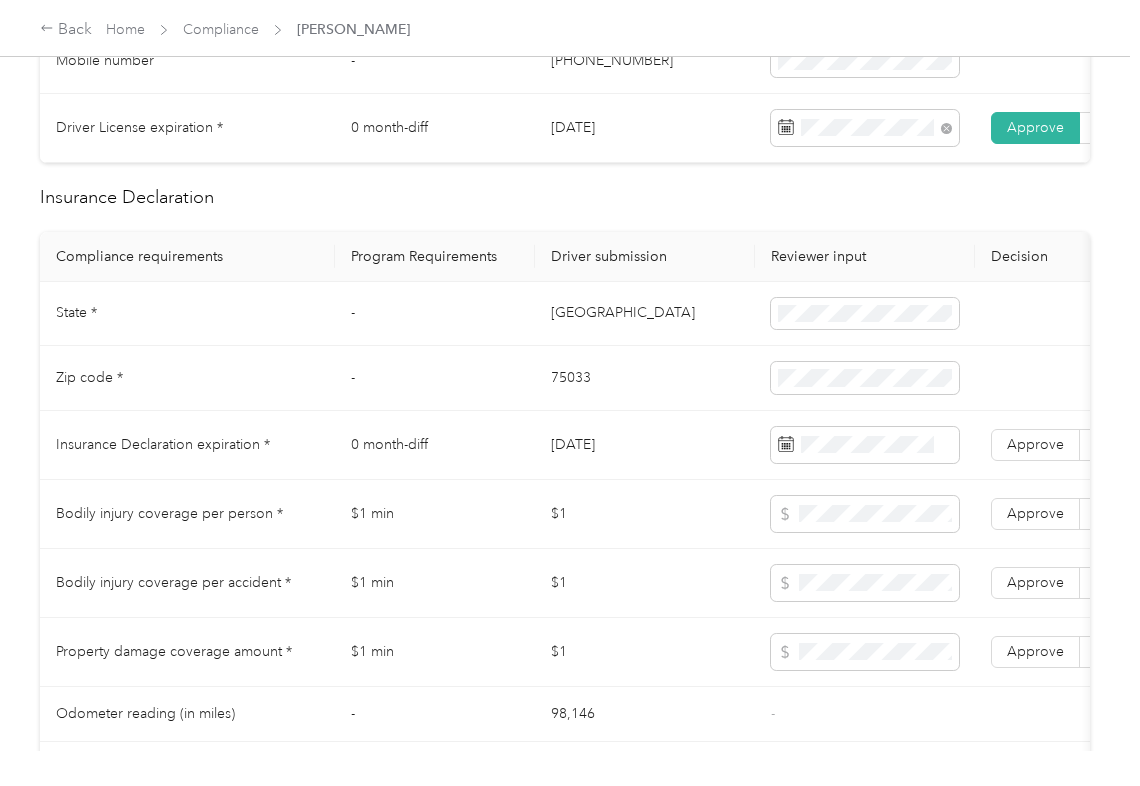 click on "75033" at bounding box center (645, 378) 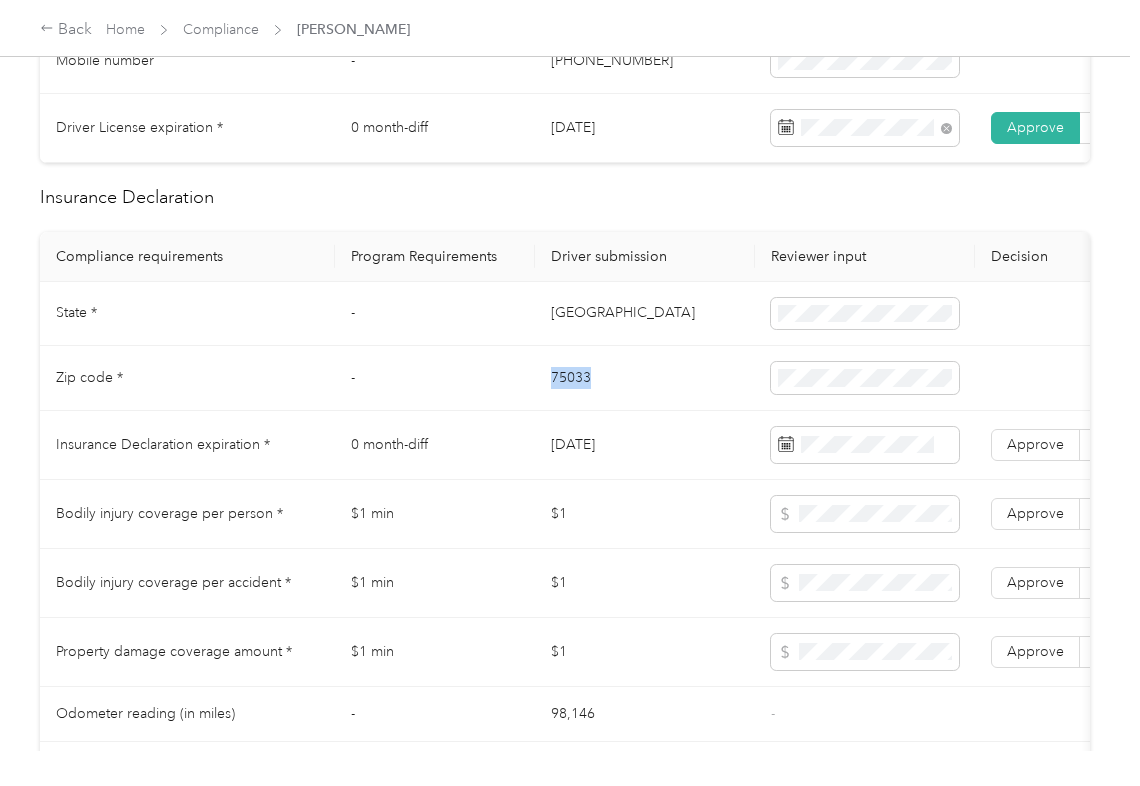 click on "75033" at bounding box center (645, 378) 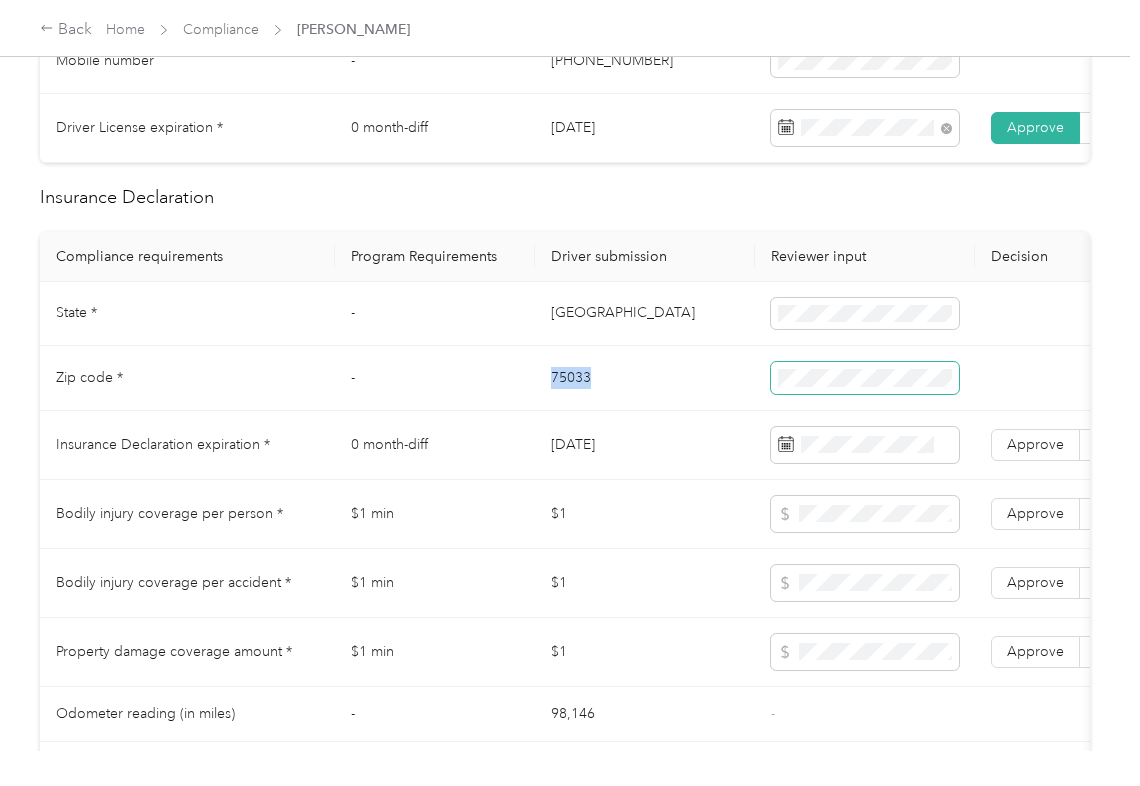 copy on "75033" 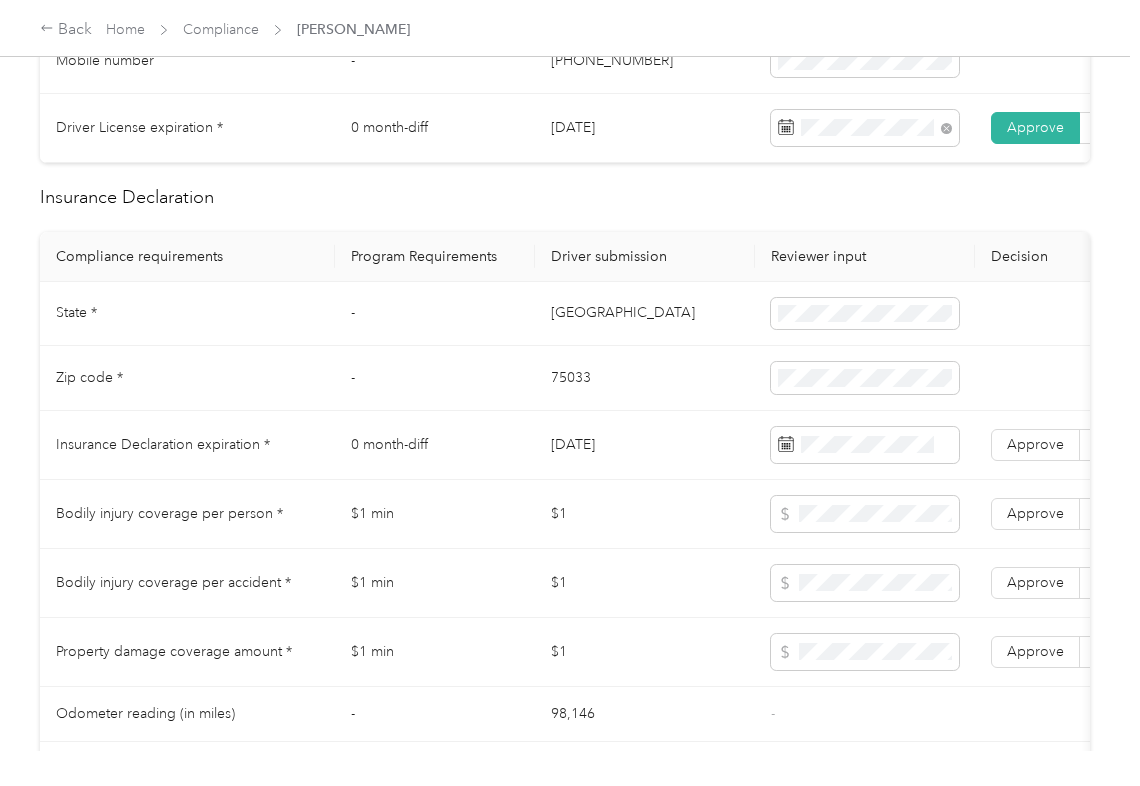 click on "0 month-diff" at bounding box center [435, 445] 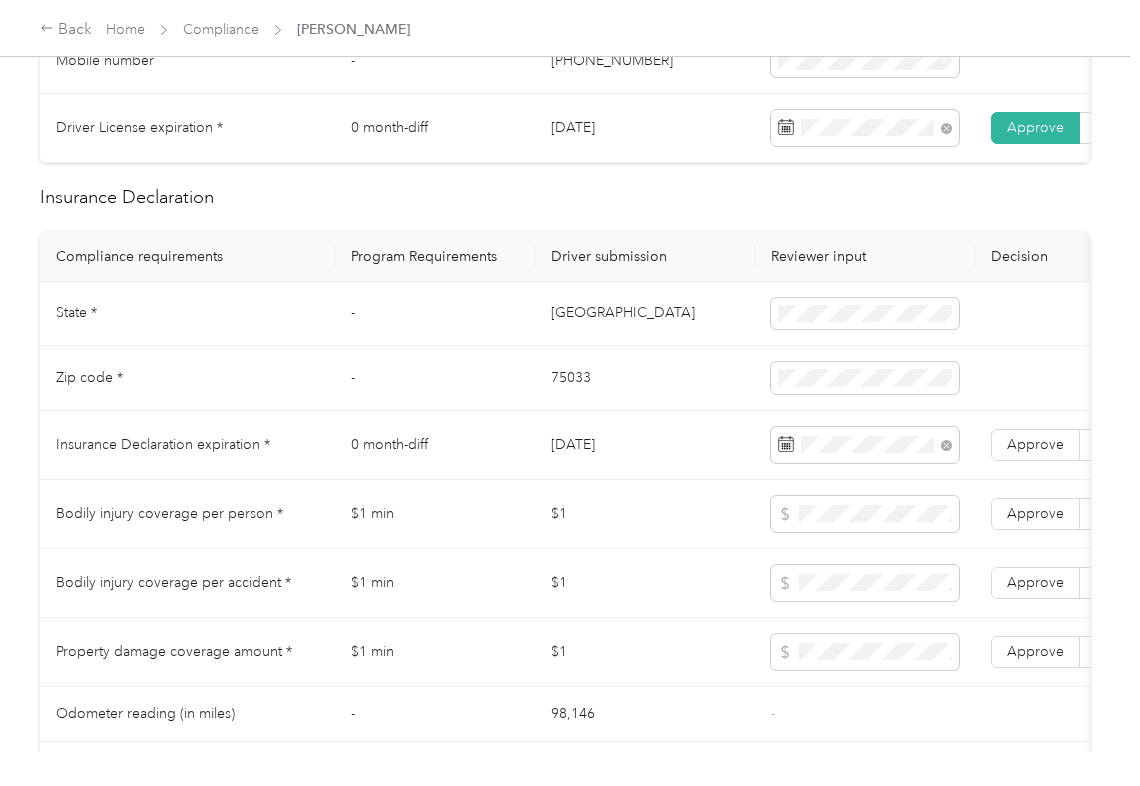 click on "75033" at bounding box center (645, 378) 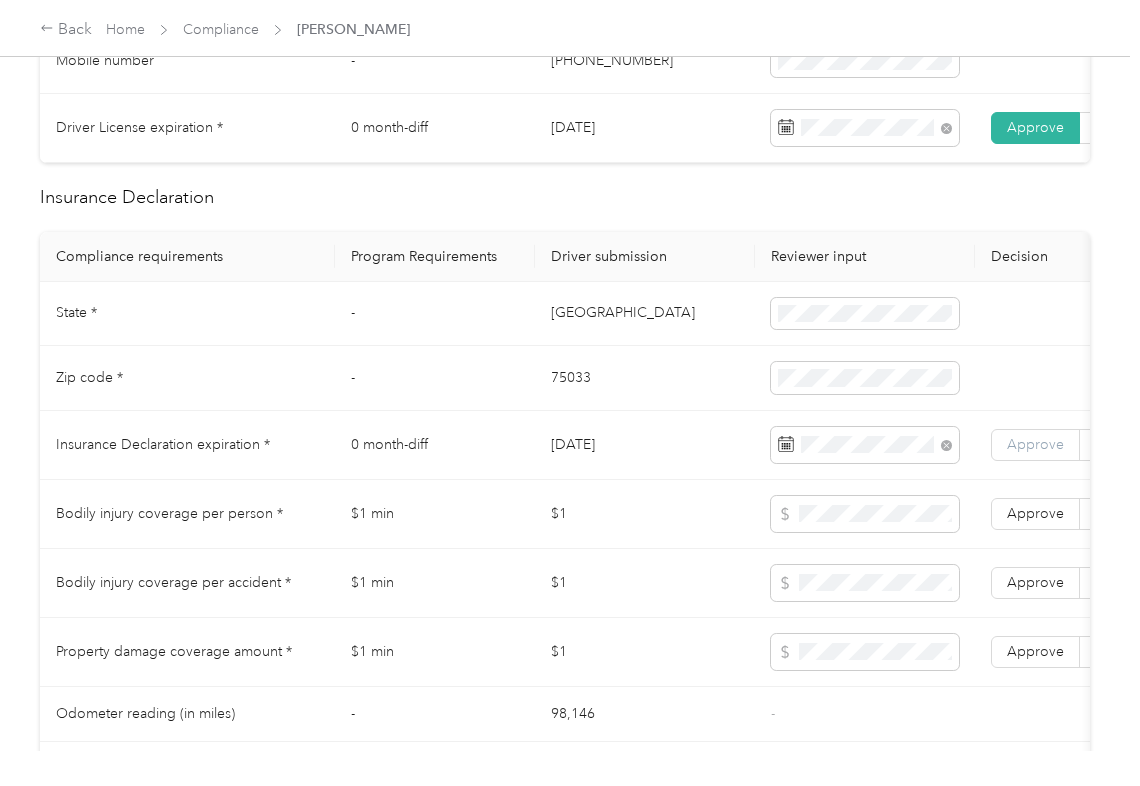 click on "Approve" at bounding box center (1035, 445) 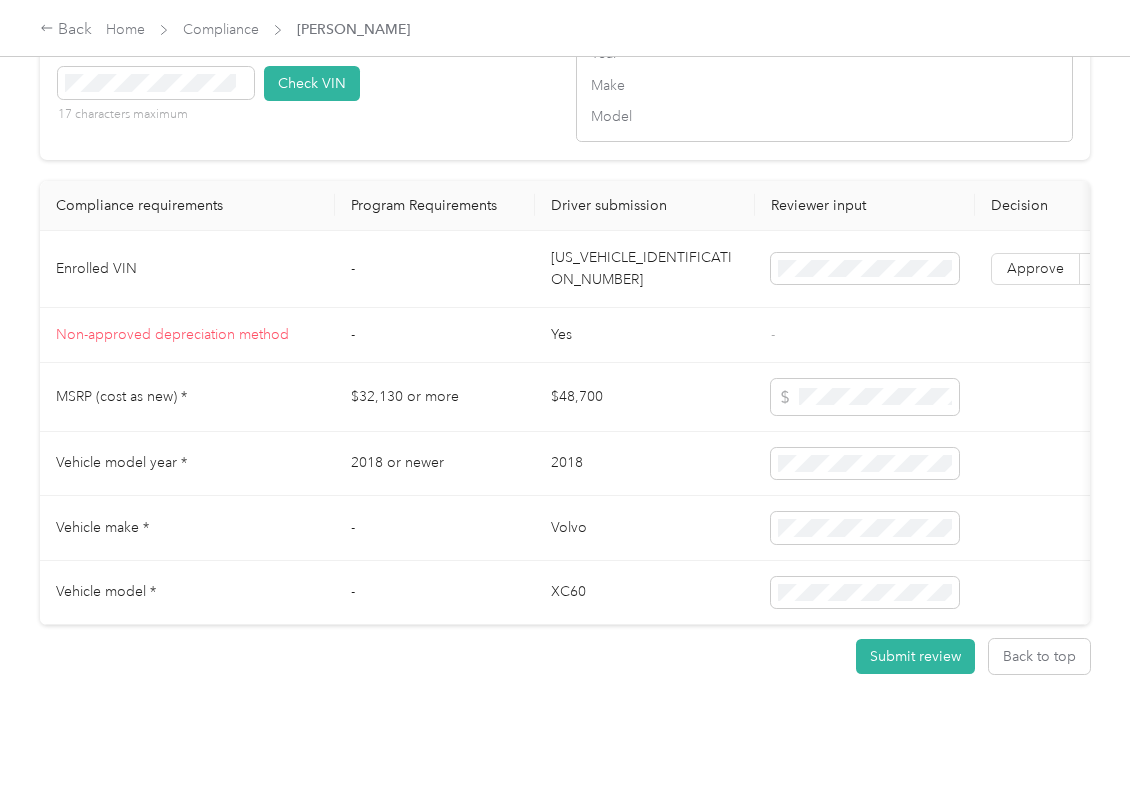 scroll, scrollTop: 1733, scrollLeft: 0, axis: vertical 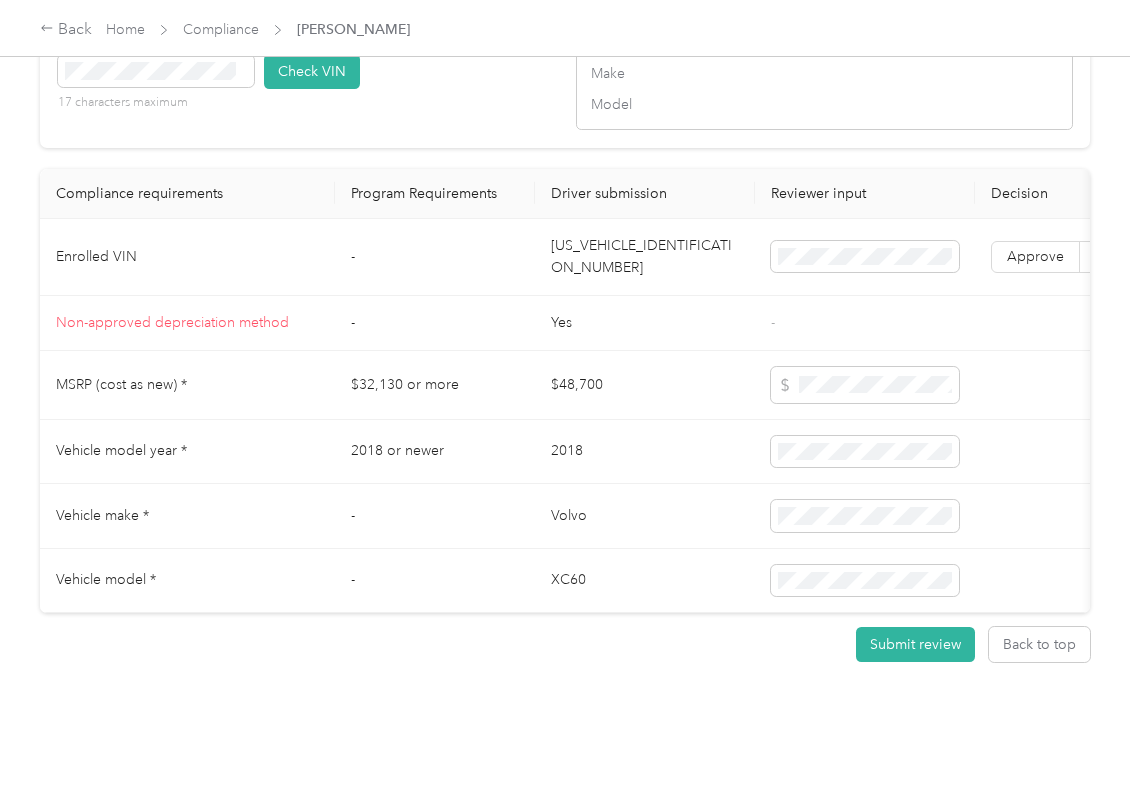 click on "[US_VEHICLE_IDENTIFICATION_NUMBER]" at bounding box center (645, 257) 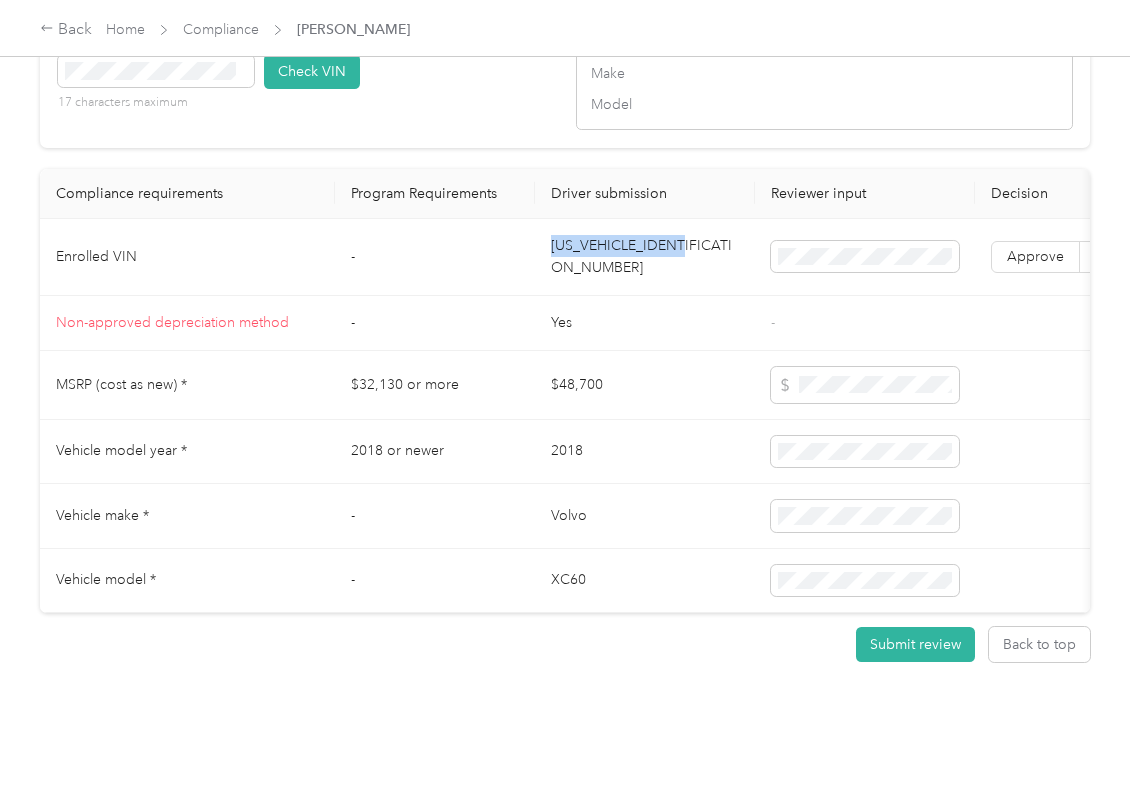 click on "[US_VEHICLE_IDENTIFICATION_NUMBER]" at bounding box center (645, 257) 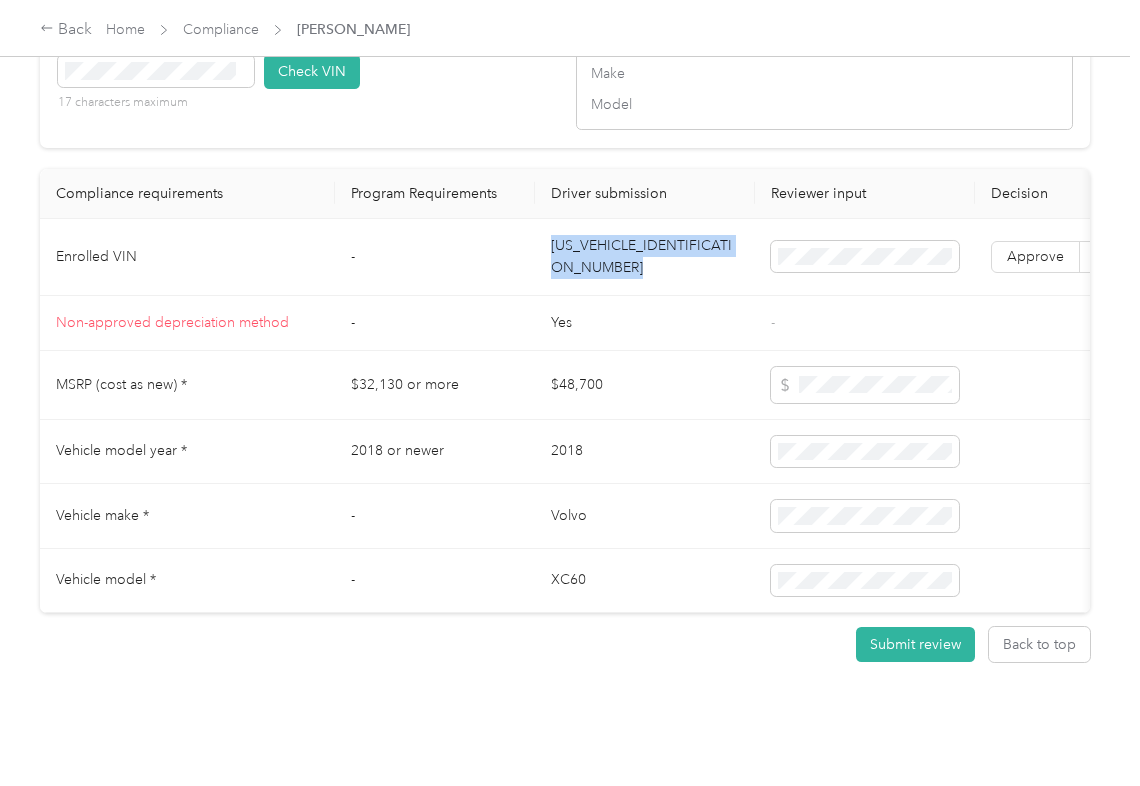 drag, startPoint x: 641, startPoint y: 297, endPoint x: 17, endPoint y: 316, distance: 624.2892 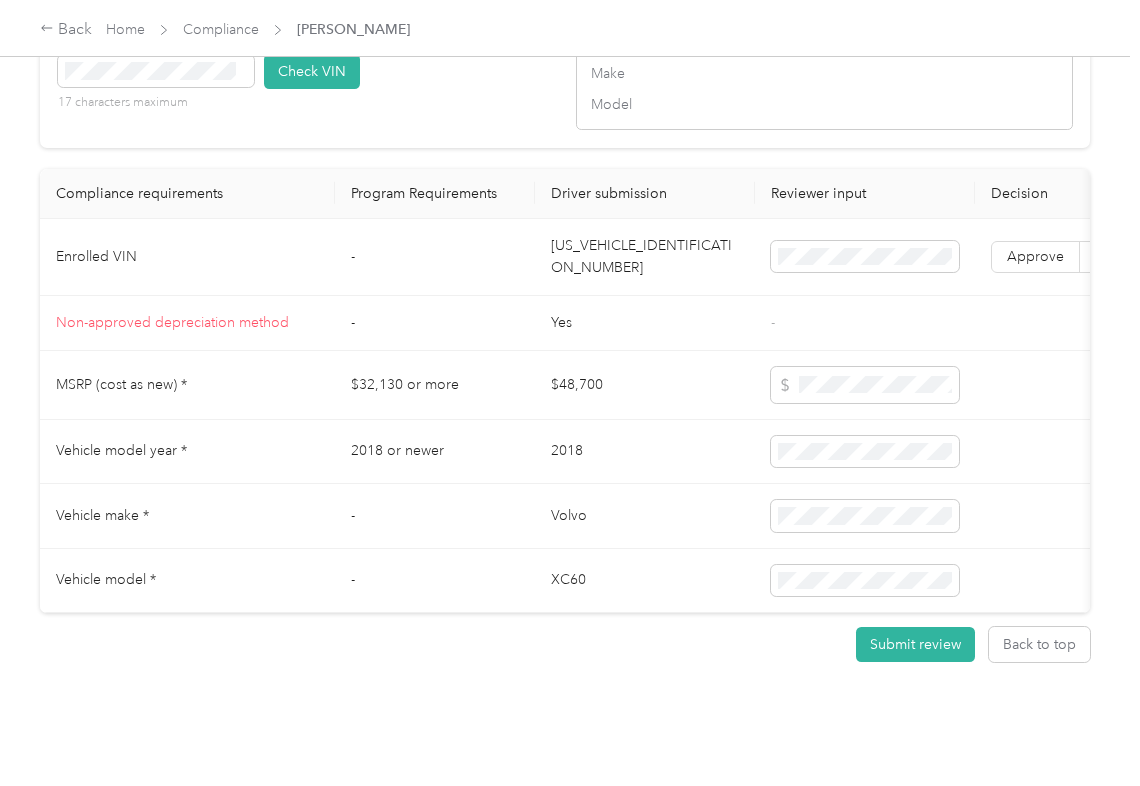click on "VIN number   17 characters maximum Check VIN" at bounding box center (306, 78) 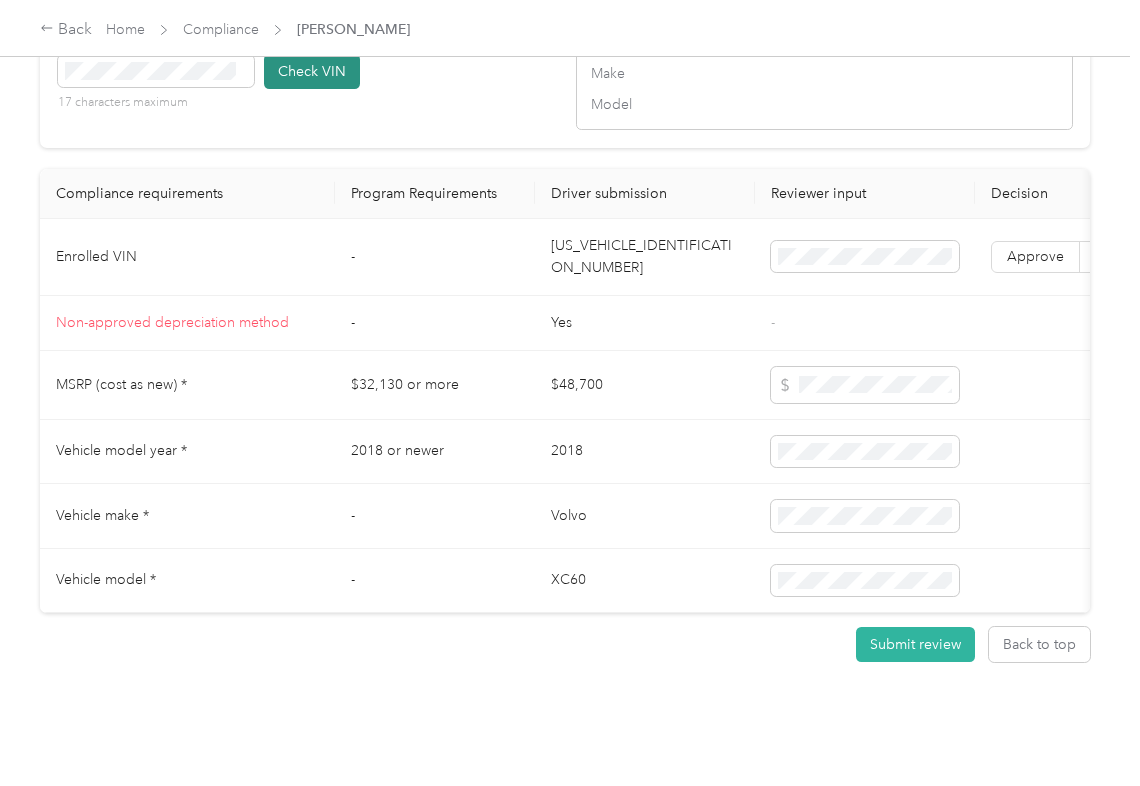 click on "Check VIN" at bounding box center (312, 71) 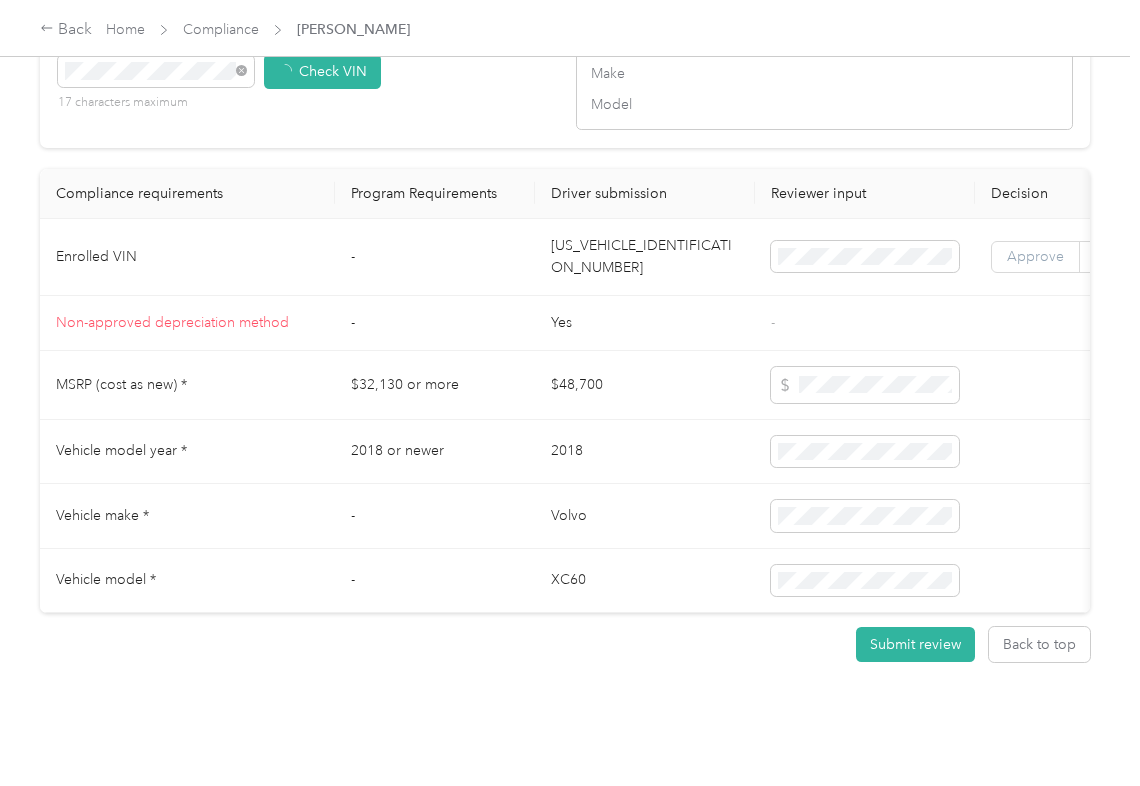 click on "Approve" at bounding box center [1035, 256] 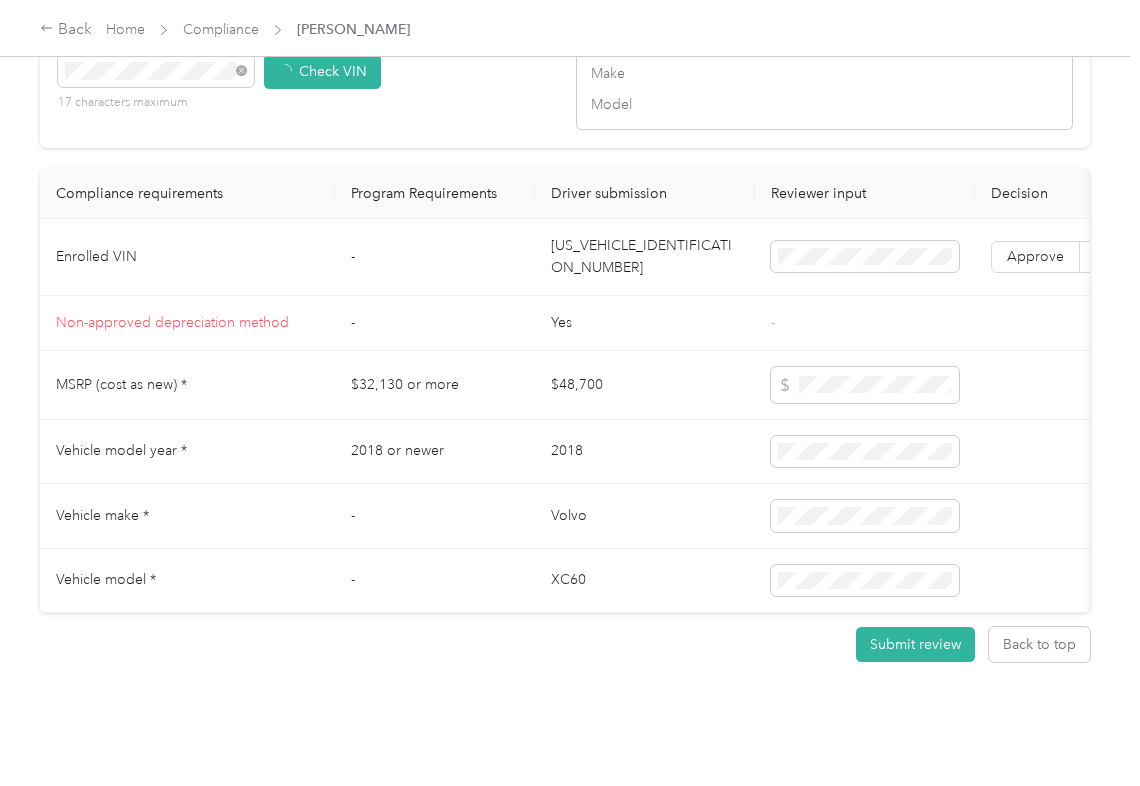 scroll, scrollTop: 1736, scrollLeft: 0, axis: vertical 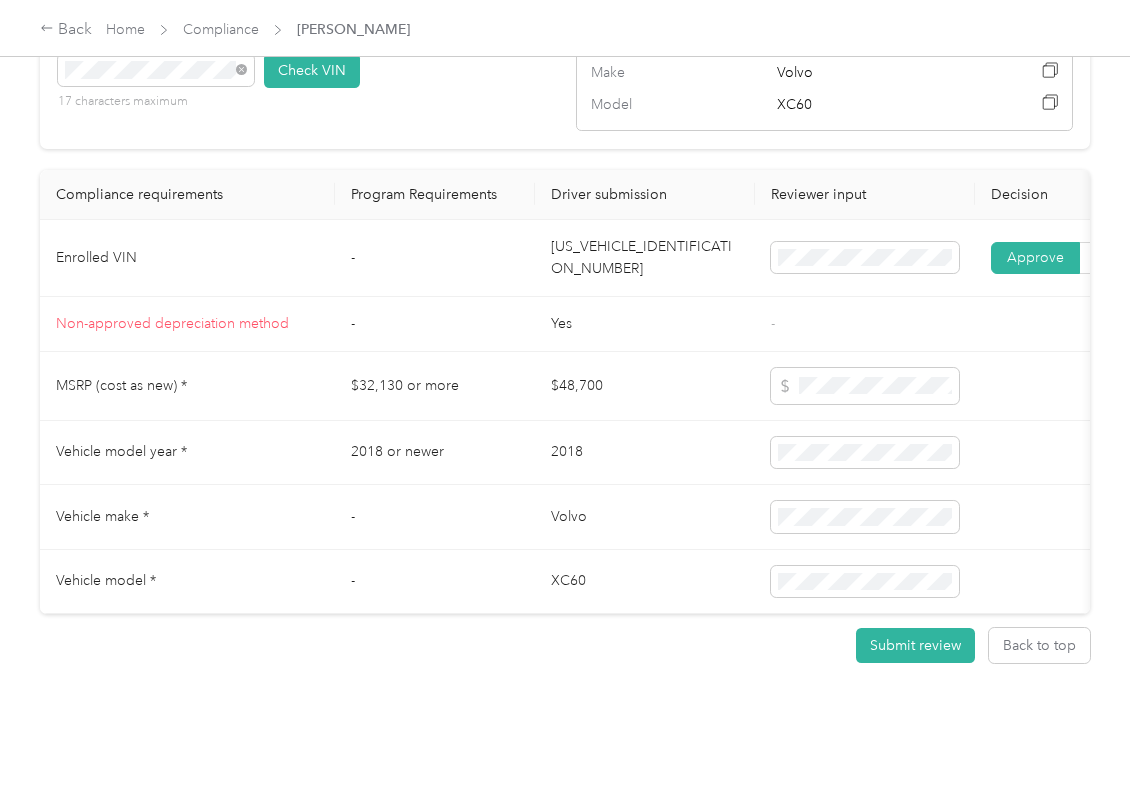 drag, startPoint x: 616, startPoint y: 392, endPoint x: 629, endPoint y: 409, distance: 21.400934 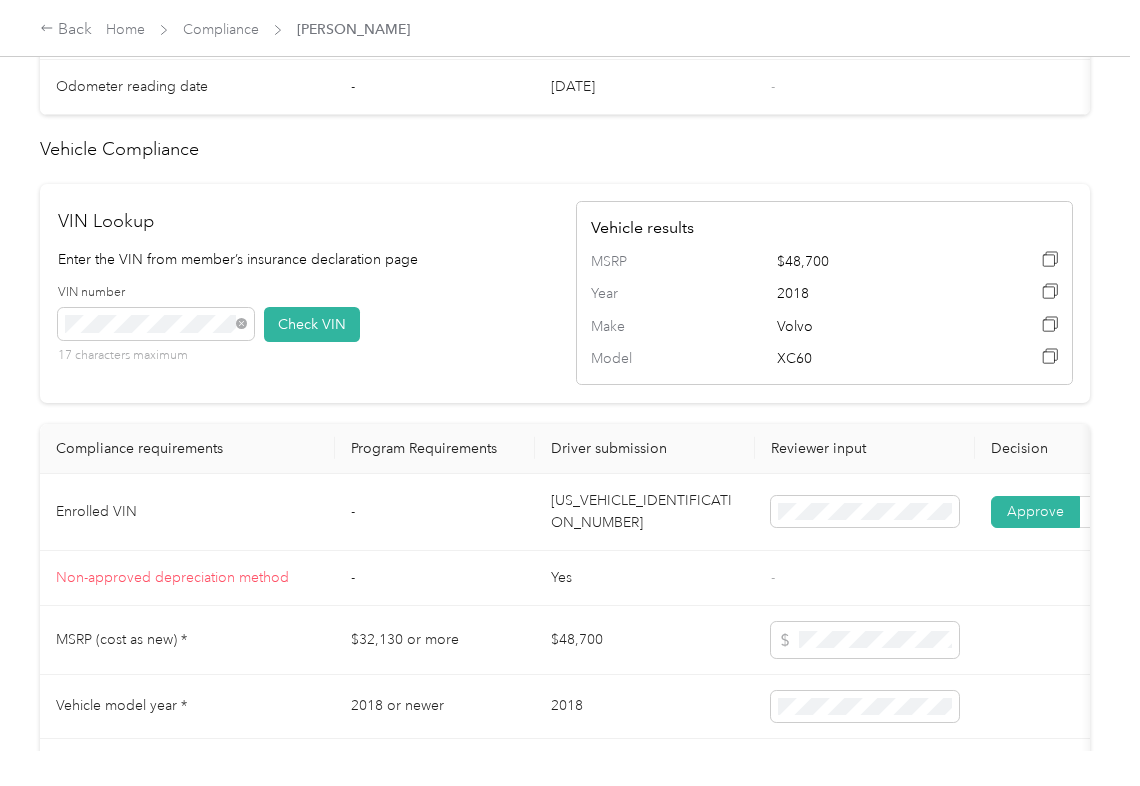 scroll, scrollTop: 1069, scrollLeft: 0, axis: vertical 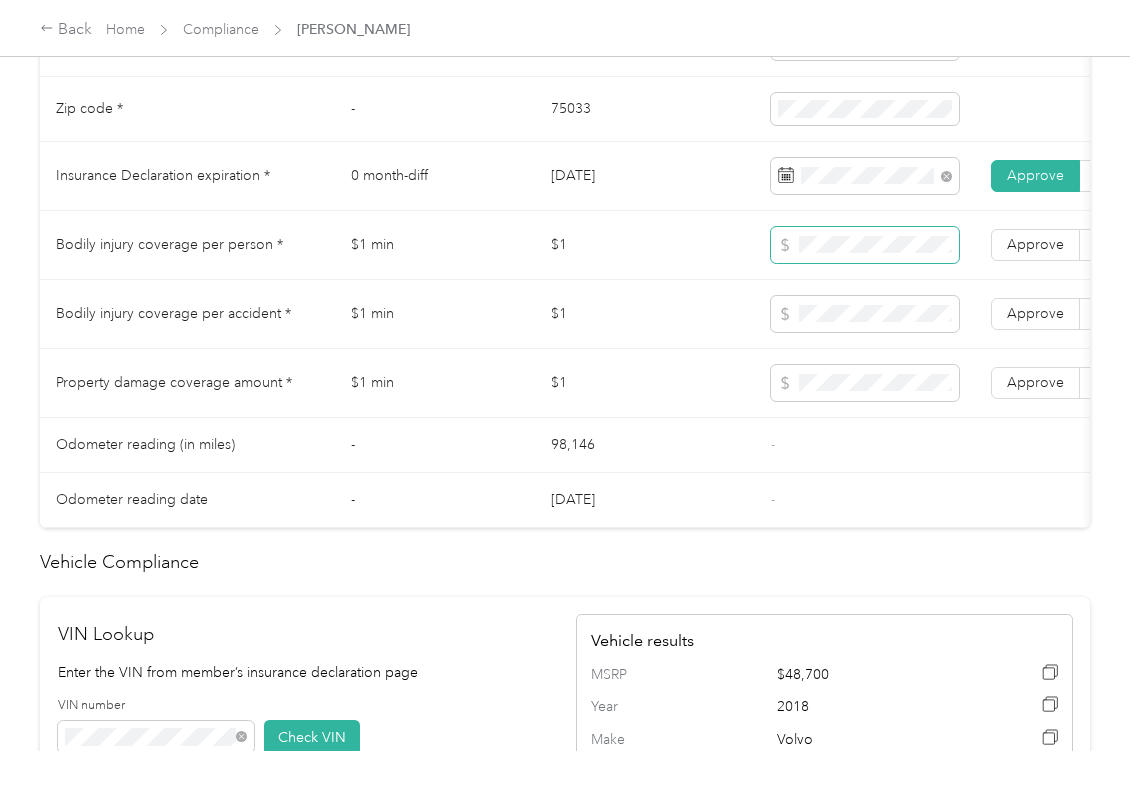 click at bounding box center (865, 245) 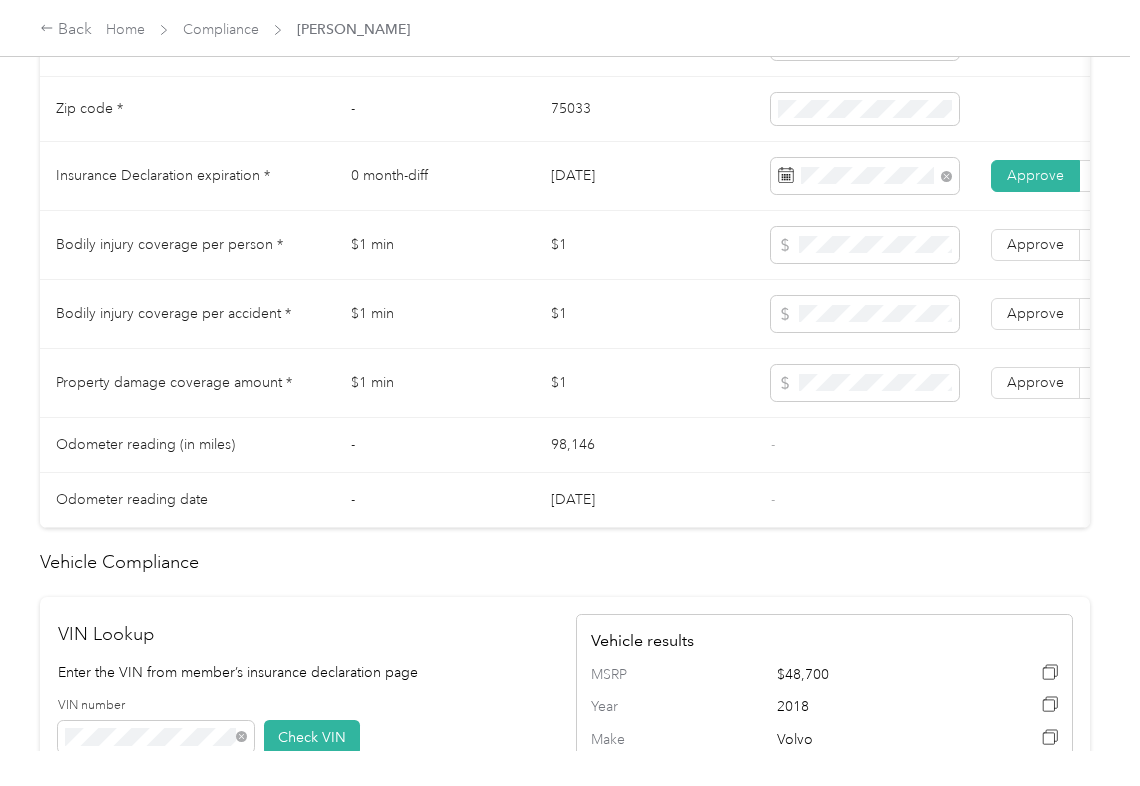 drag, startPoint x: 646, startPoint y: 422, endPoint x: 1002, endPoint y: 422, distance: 356 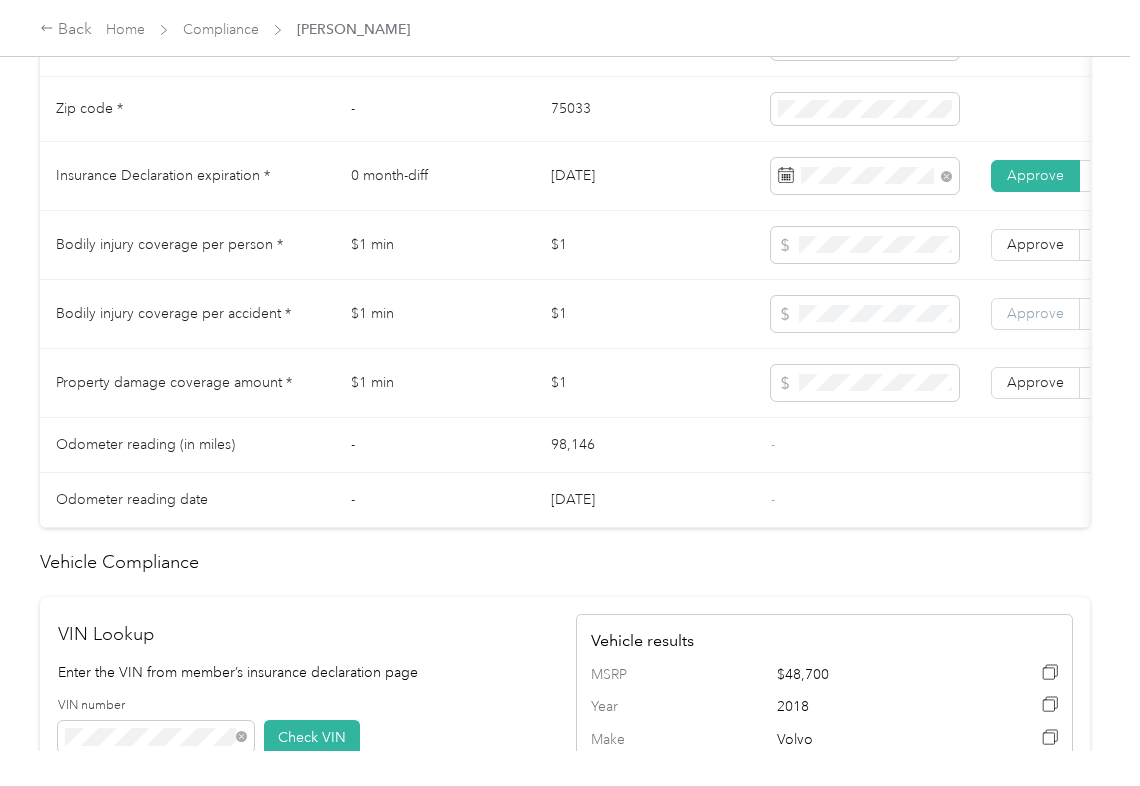 drag, startPoint x: 1029, startPoint y: 402, endPoint x: 1014, endPoint y: 350, distance: 54.120235 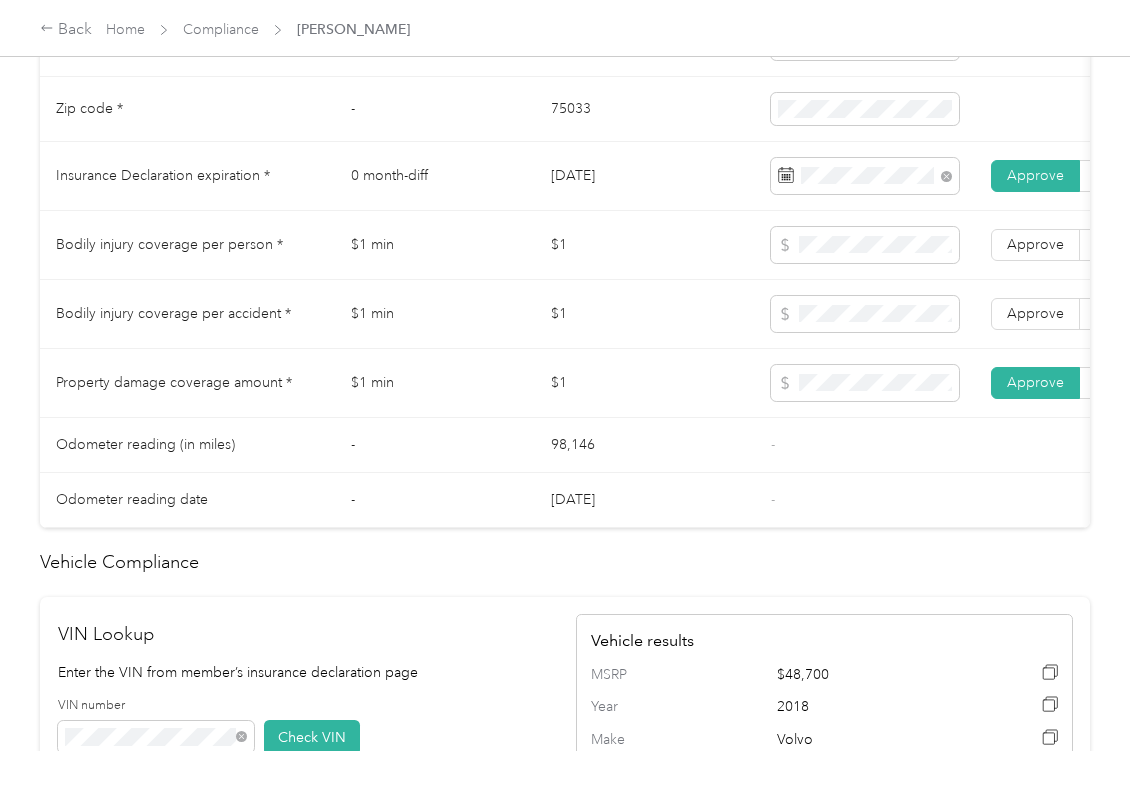 click on "Approve Reject" at bounding box center (1080, 314) 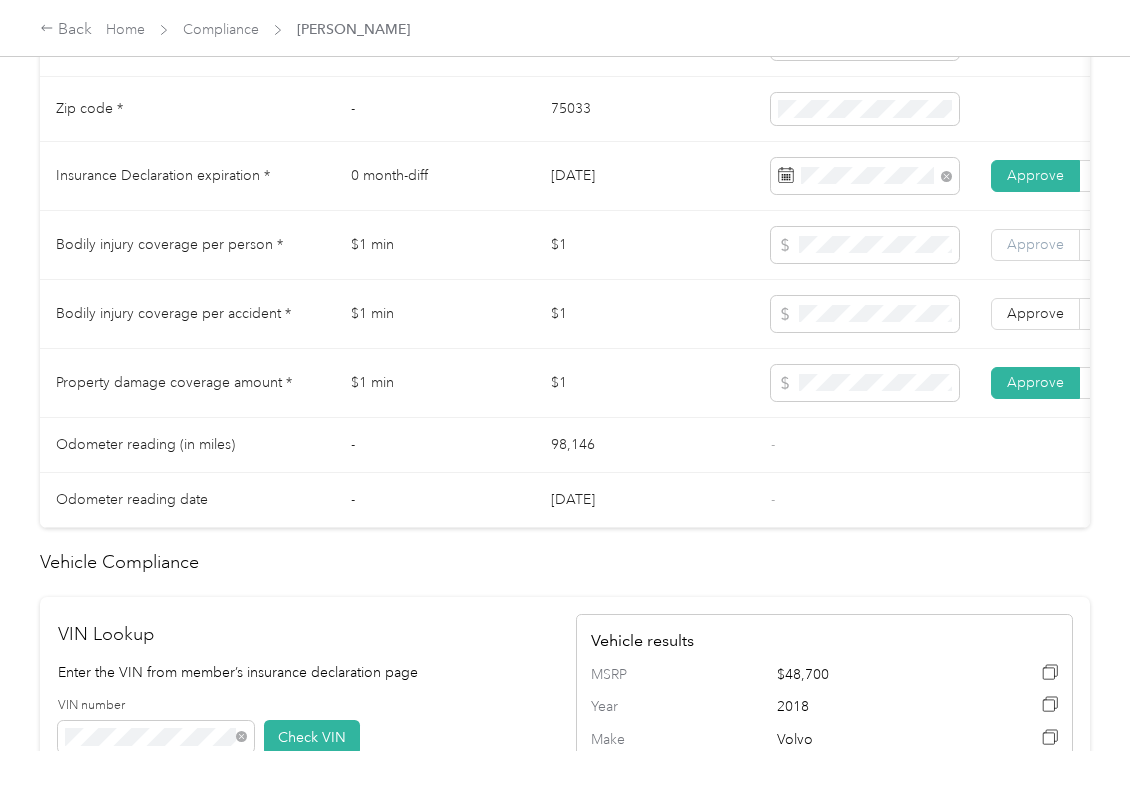 click on "Approve" at bounding box center (1035, 244) 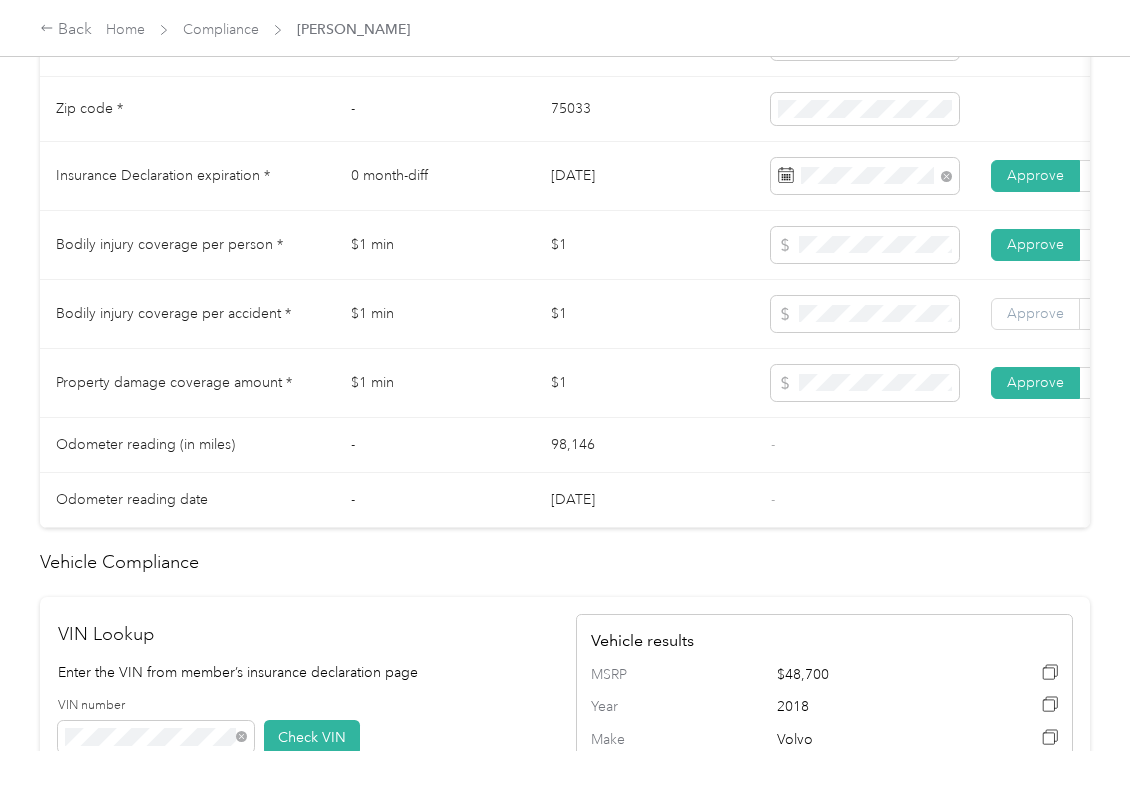 click on "Approve" at bounding box center (1035, 314) 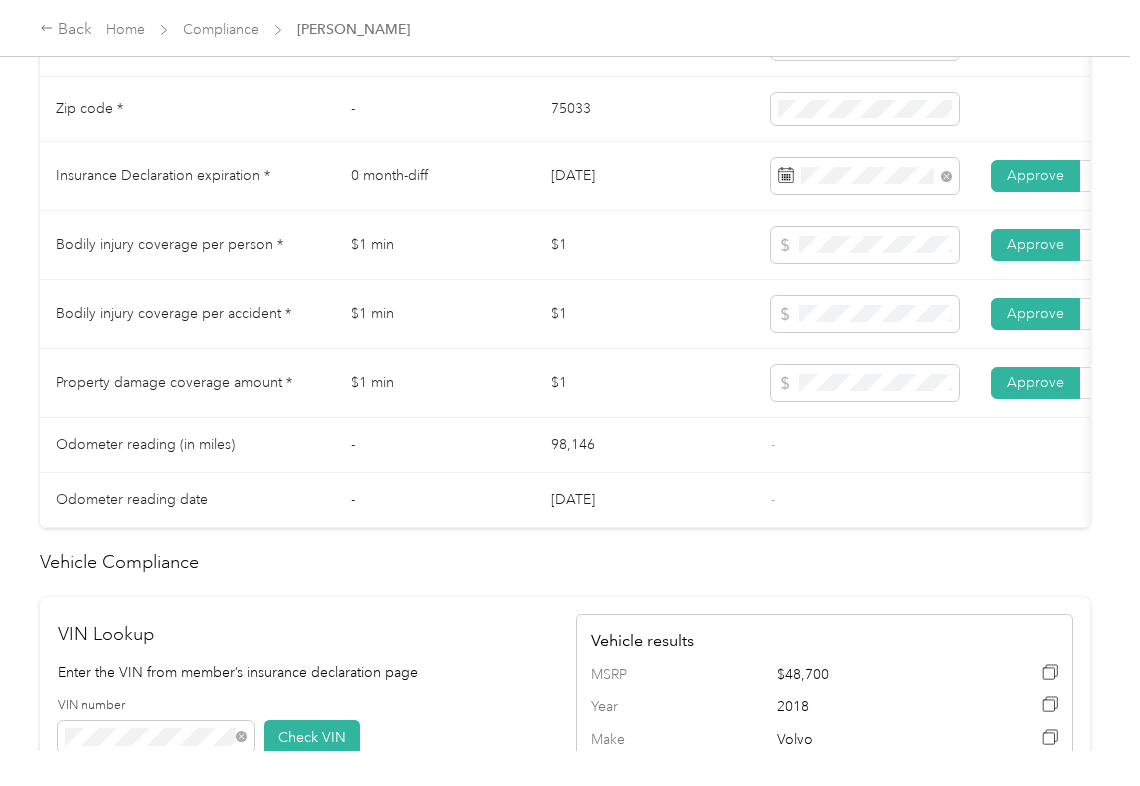 click on "$1 min" at bounding box center [435, 383] 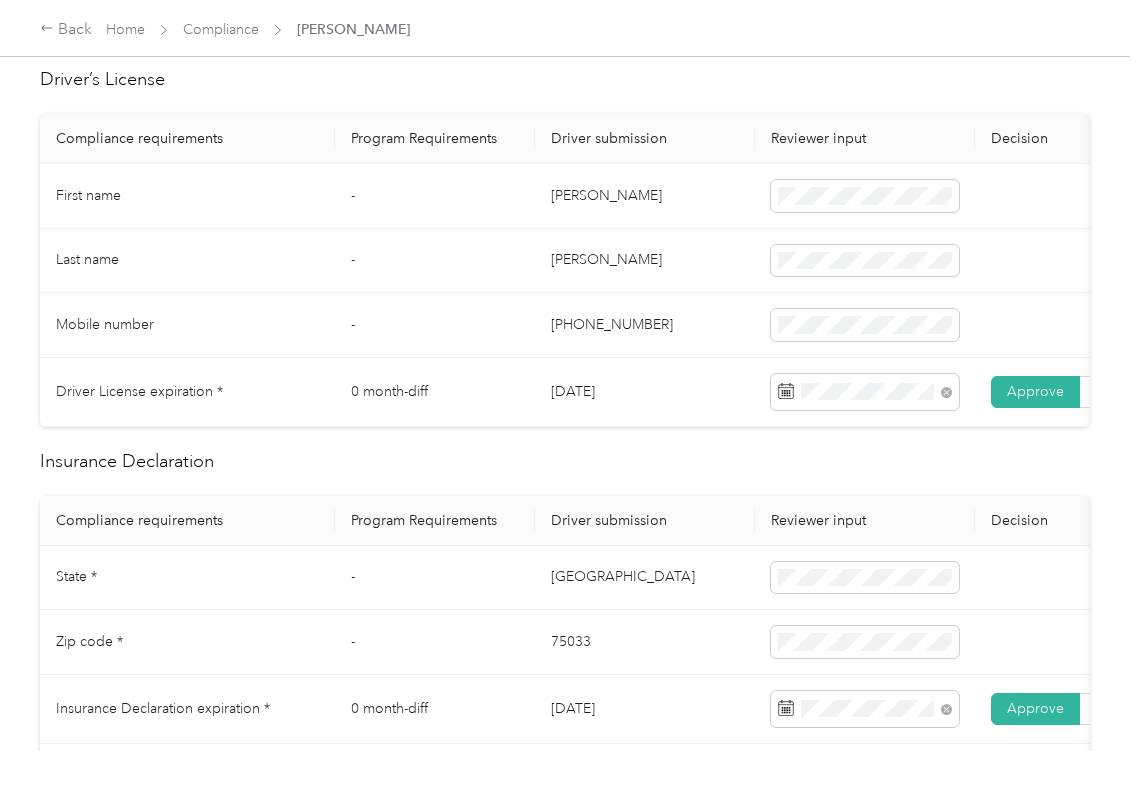 scroll, scrollTop: 2, scrollLeft: 0, axis: vertical 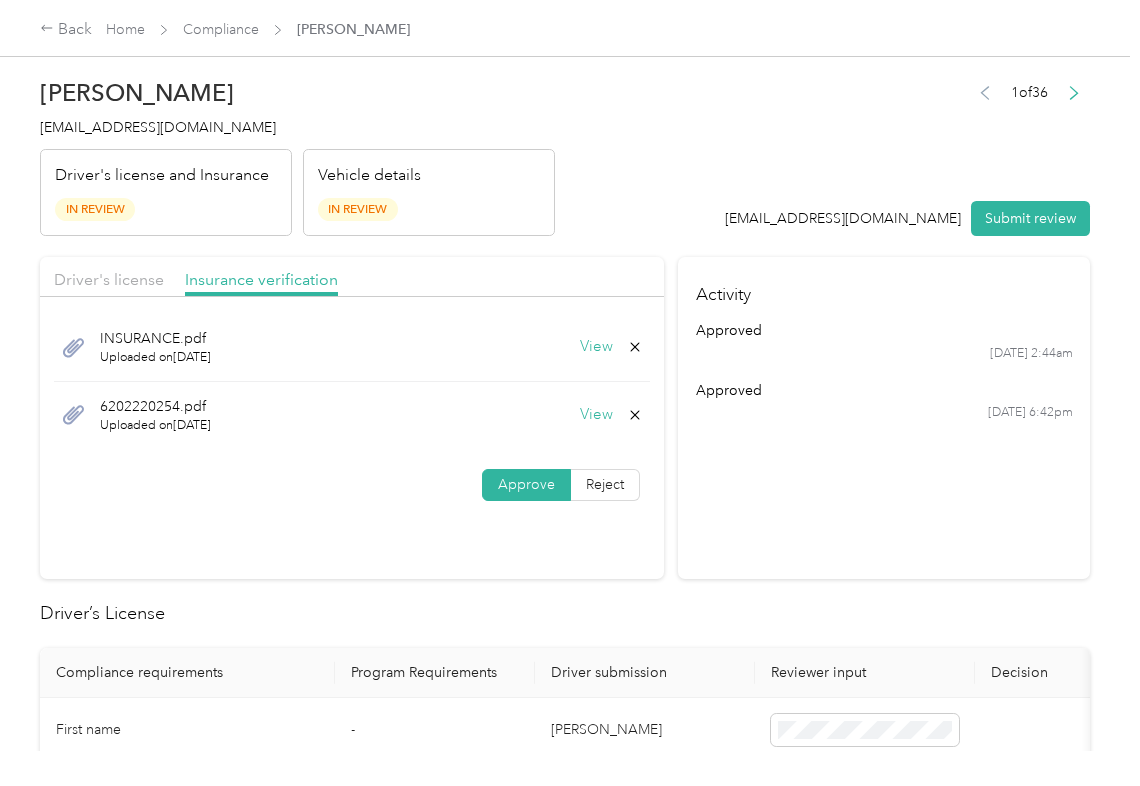 click on "View" at bounding box center [596, 415] 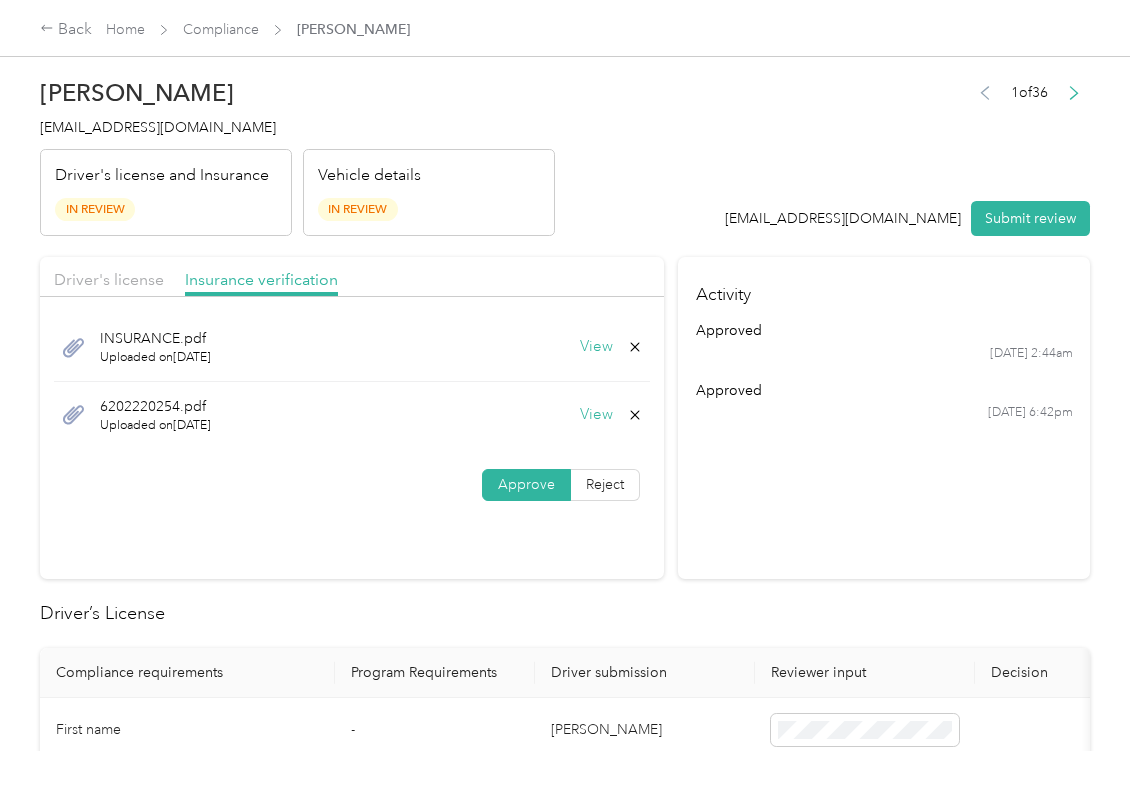 click on "View" at bounding box center (611, 415) 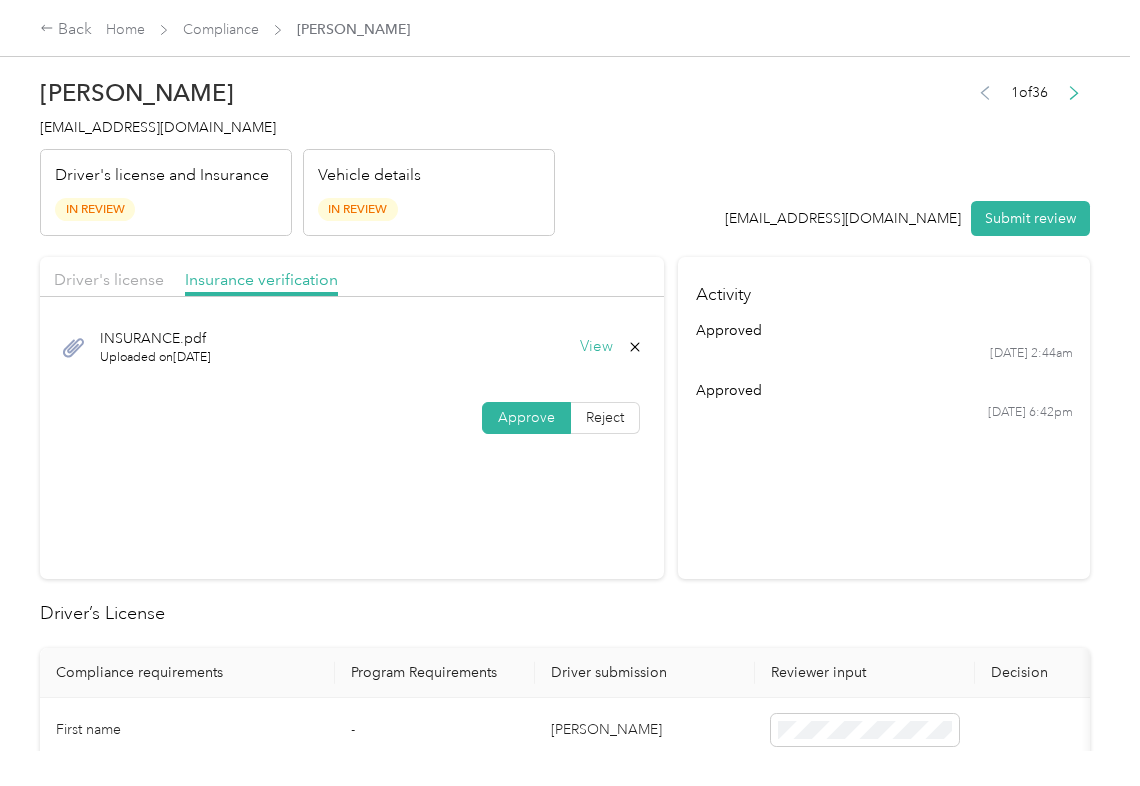 click on "View" at bounding box center (596, 347) 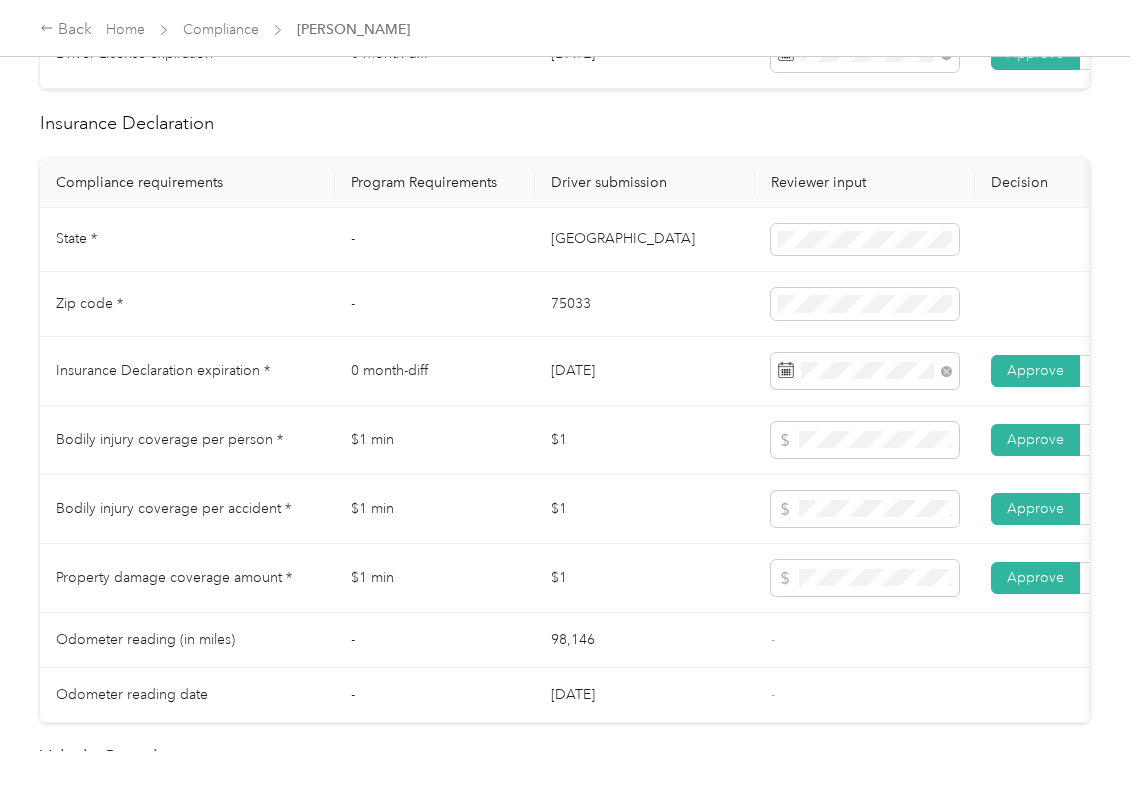 scroll, scrollTop: 936, scrollLeft: 0, axis: vertical 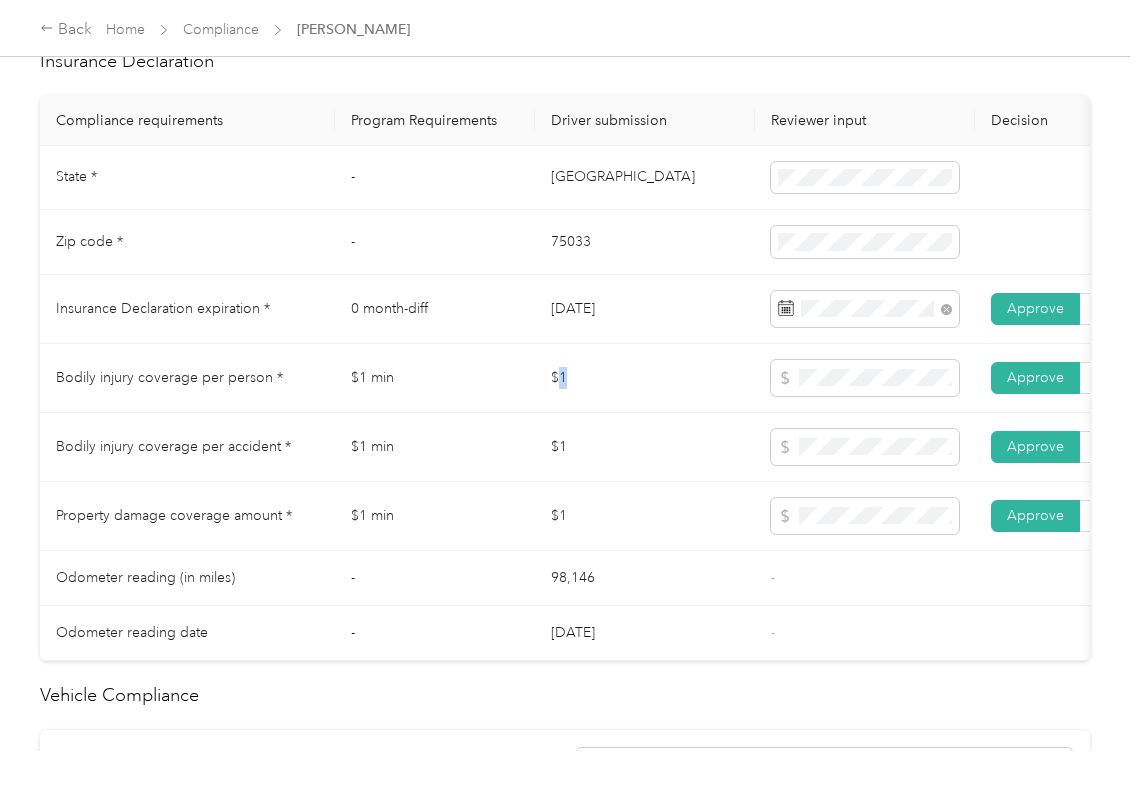 drag, startPoint x: 561, startPoint y: 412, endPoint x: 574, endPoint y: 389, distance: 26.41969 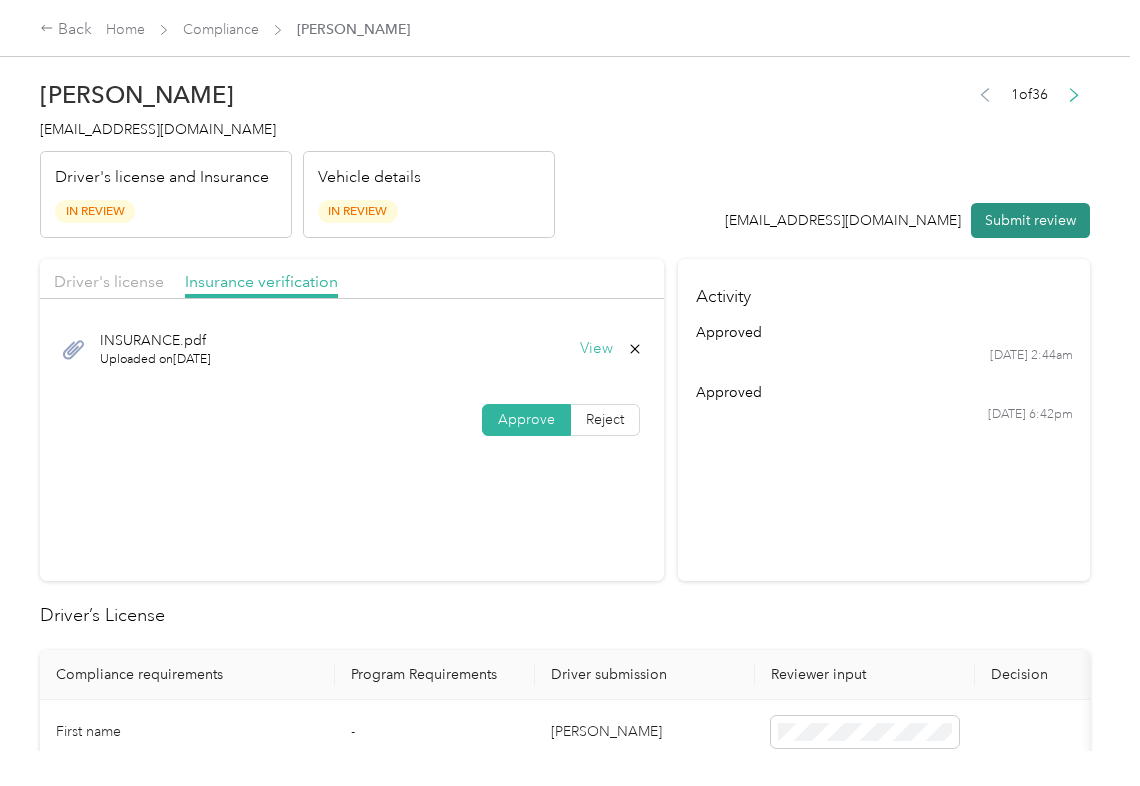 click on "Submit review" at bounding box center [1030, 220] 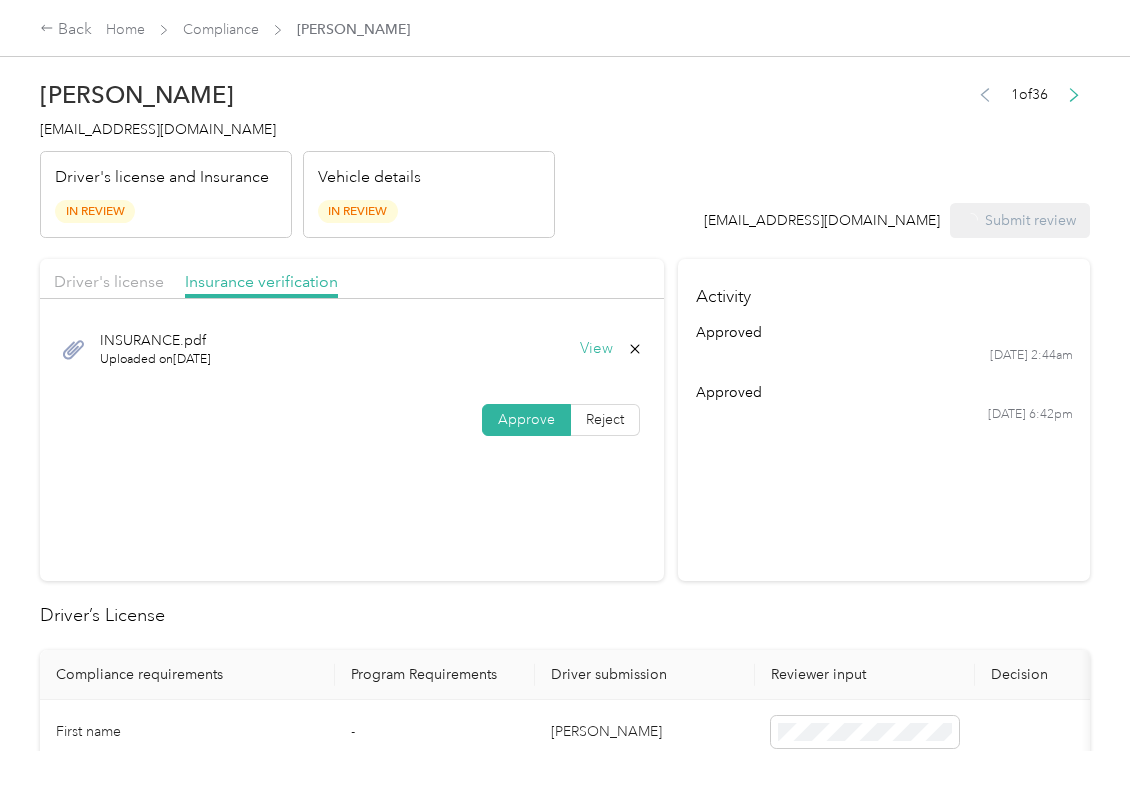 click on "[EMAIL_ADDRESS][DOMAIN_NAME]" at bounding box center (158, 129) 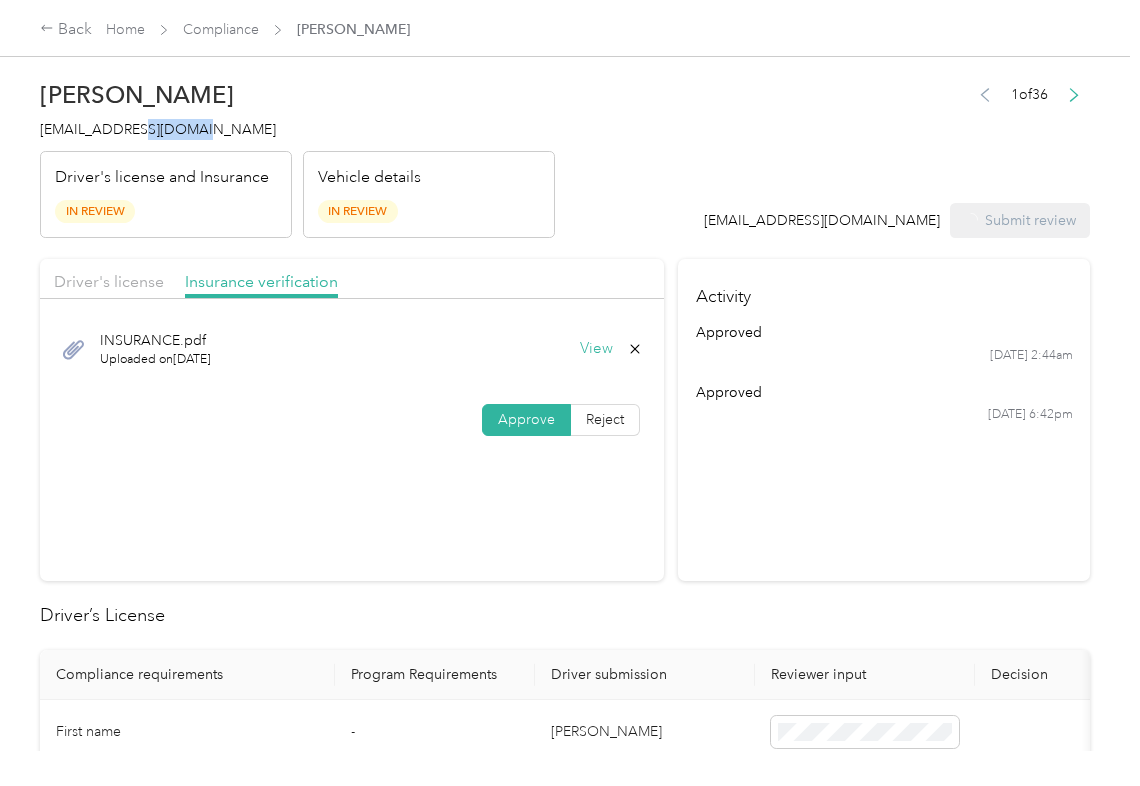 click on "[EMAIL_ADDRESS][DOMAIN_NAME]" at bounding box center (158, 129) 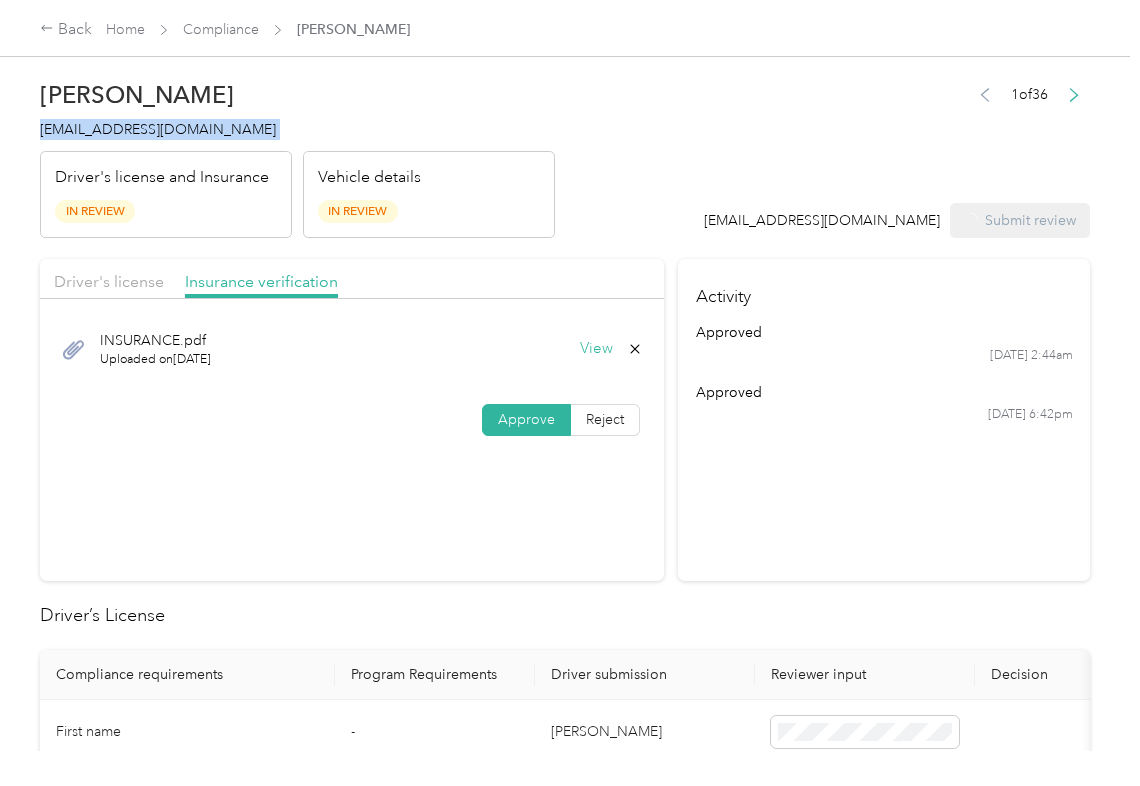 click on "[EMAIL_ADDRESS][DOMAIN_NAME]" at bounding box center [158, 129] 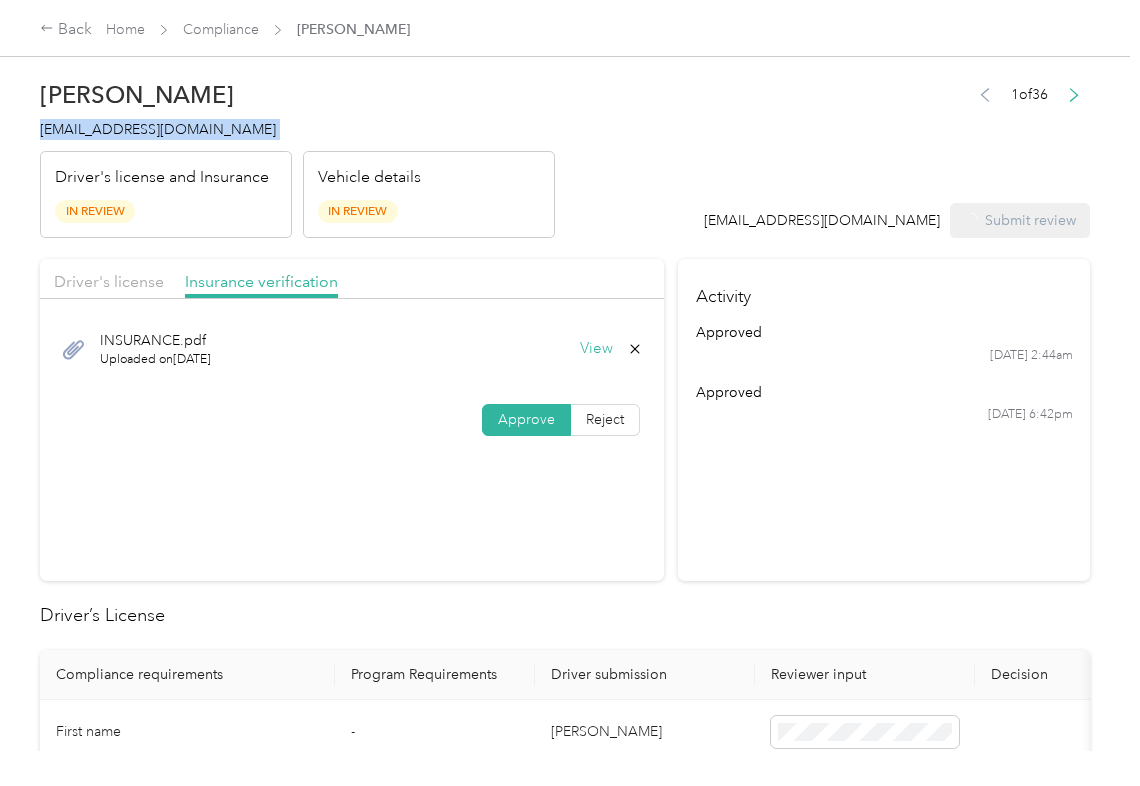 click on "[EMAIL_ADDRESS][DOMAIN_NAME]" at bounding box center (158, 129) 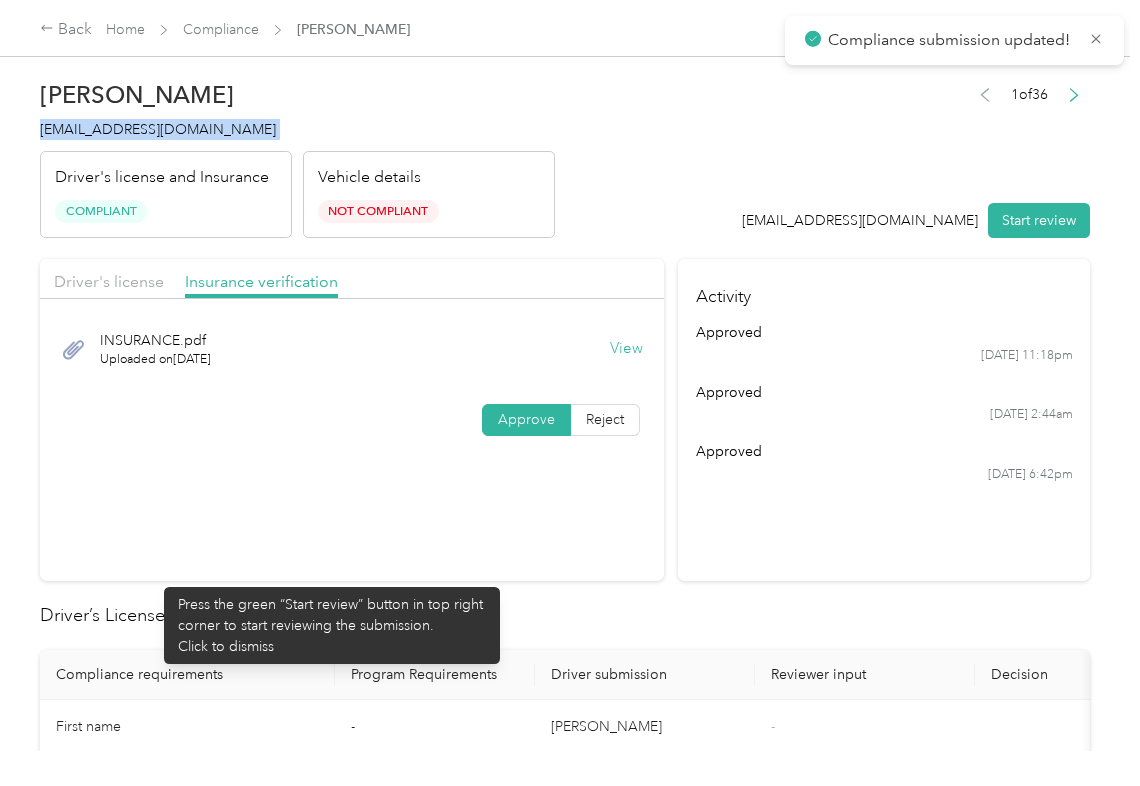 copy on "[EMAIL_ADDRESS][DOMAIN_NAME]" 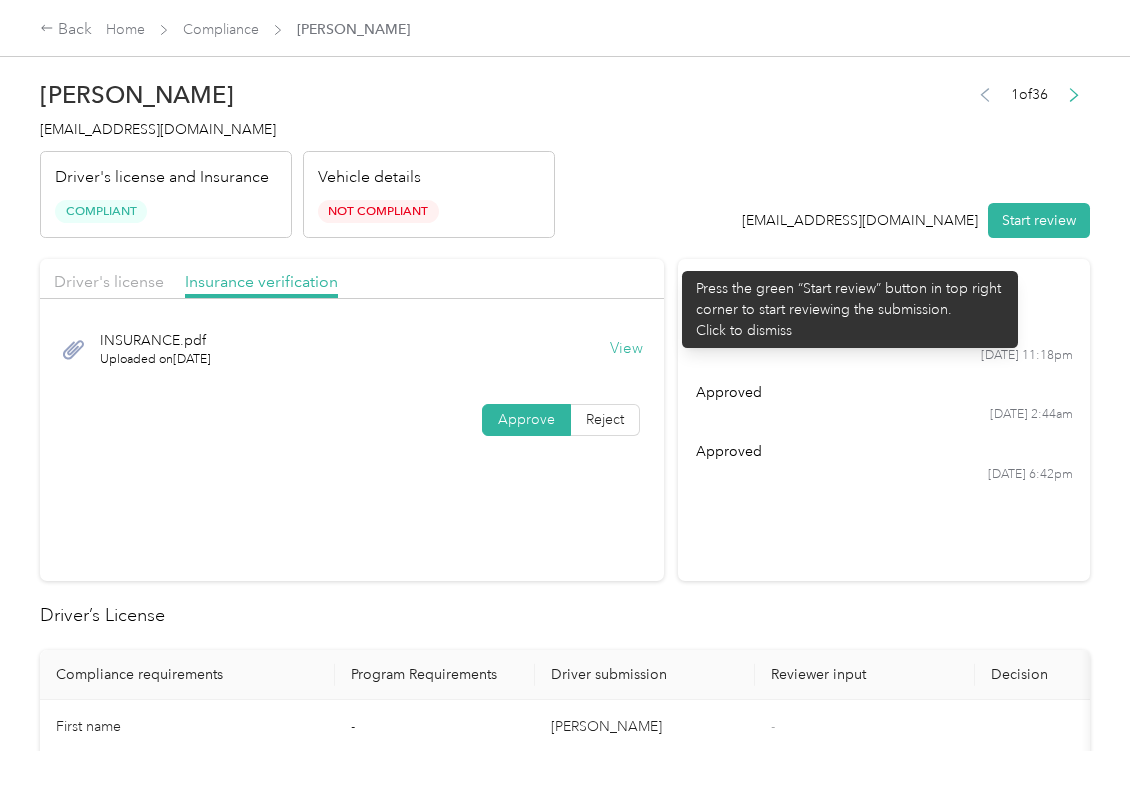click on "[PERSON_NAME] [PERSON_NAME][EMAIL_ADDRESS][DOMAIN_NAME] Driver's license and Insurance Compliant Vehicle details Not Compliant 1  of  36 [EMAIL_ADDRESS][DOMAIN_NAME] Start review" at bounding box center [565, 154] 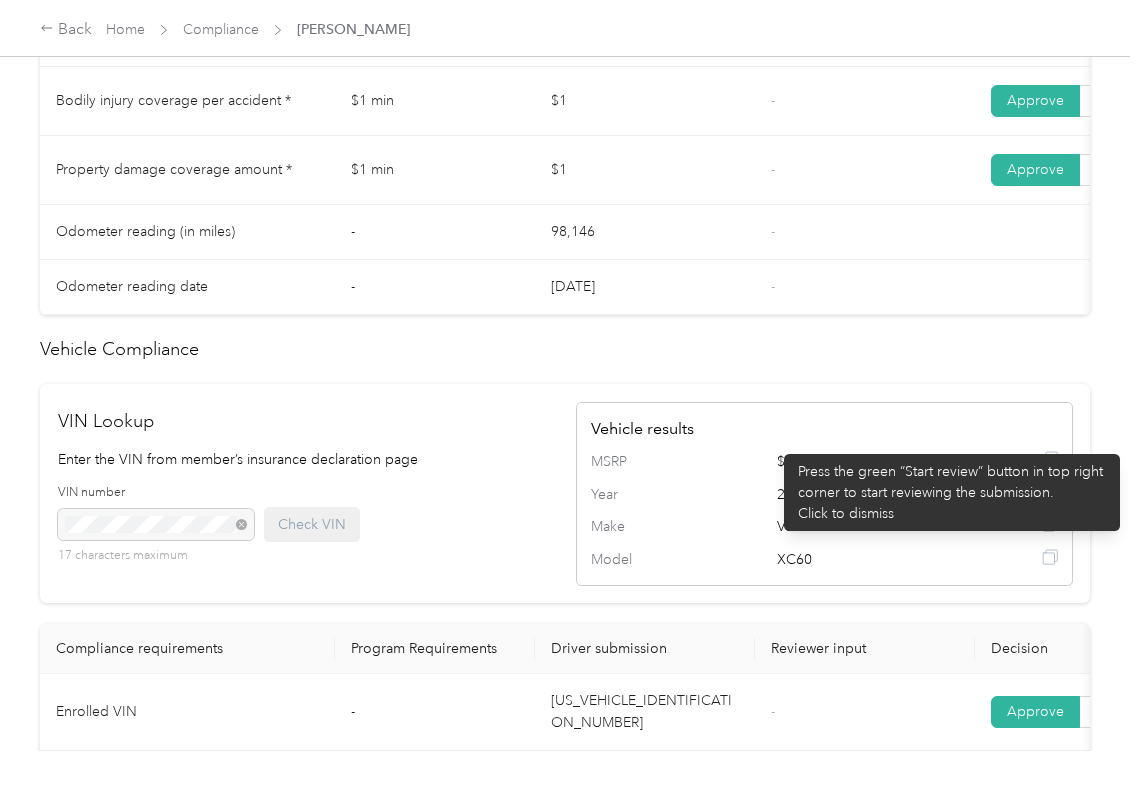 scroll, scrollTop: 1600, scrollLeft: 0, axis: vertical 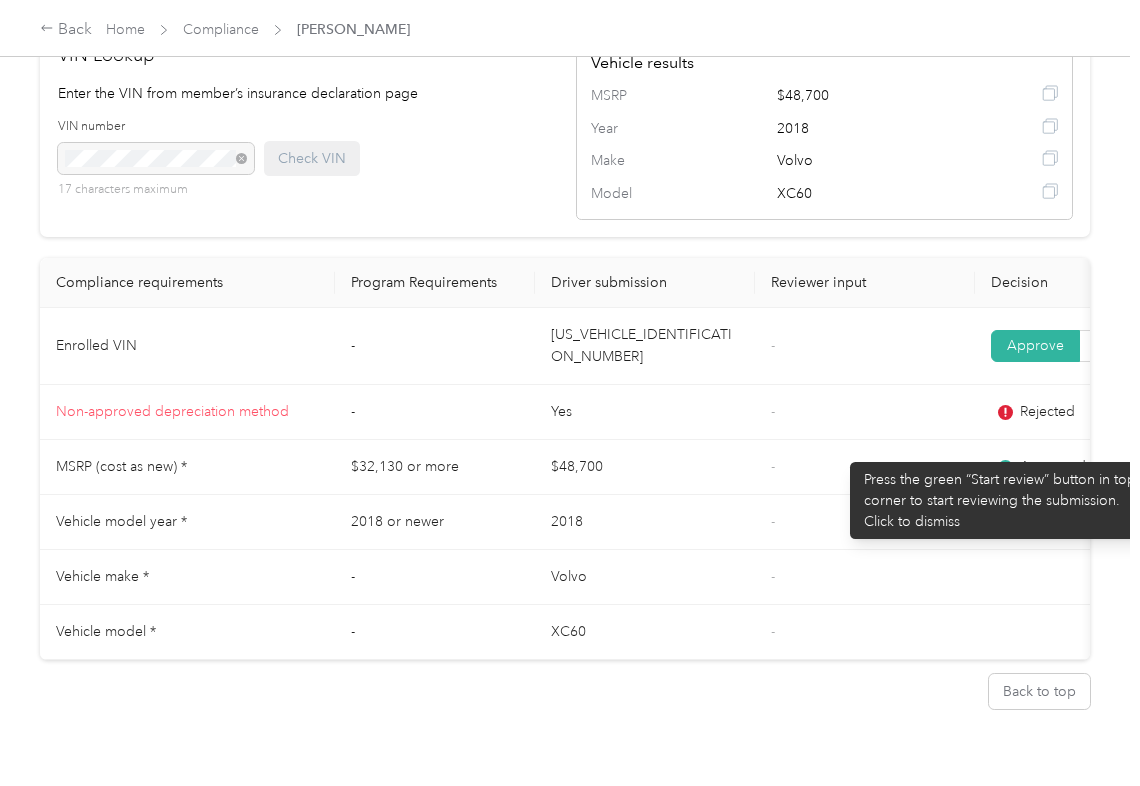 click on "-" at bounding box center (865, 412) 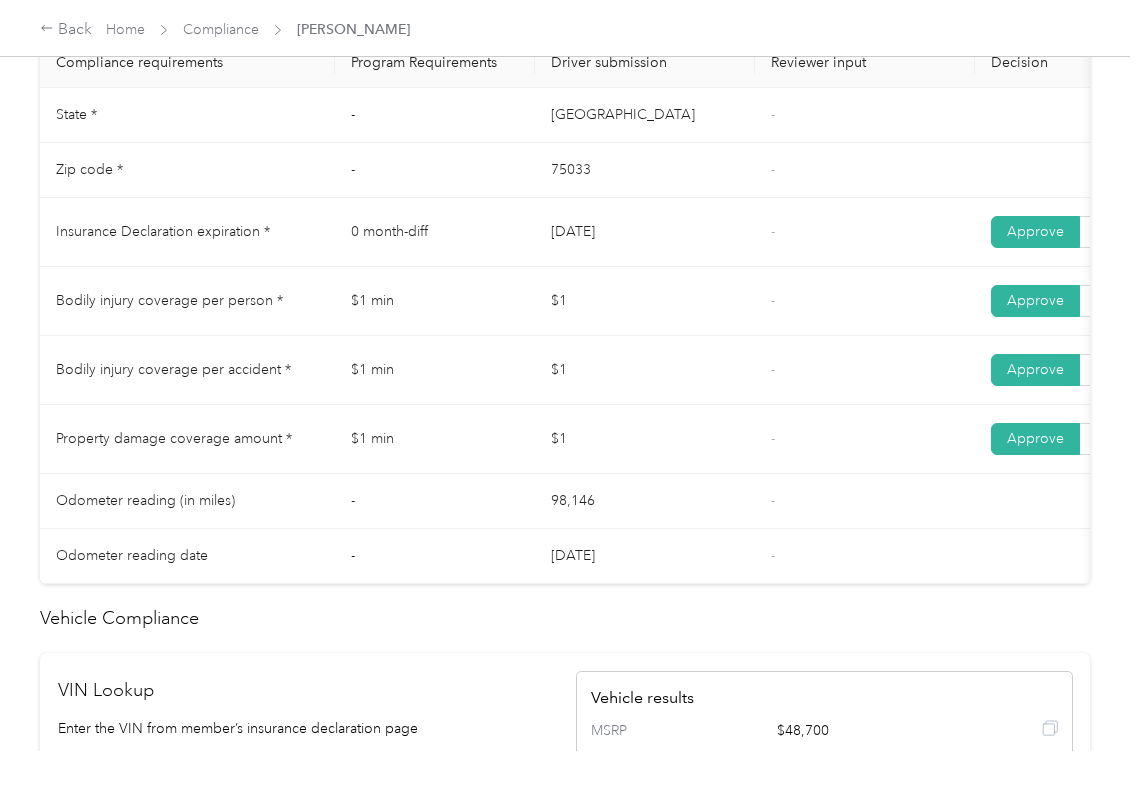 scroll, scrollTop: 937, scrollLeft: 0, axis: vertical 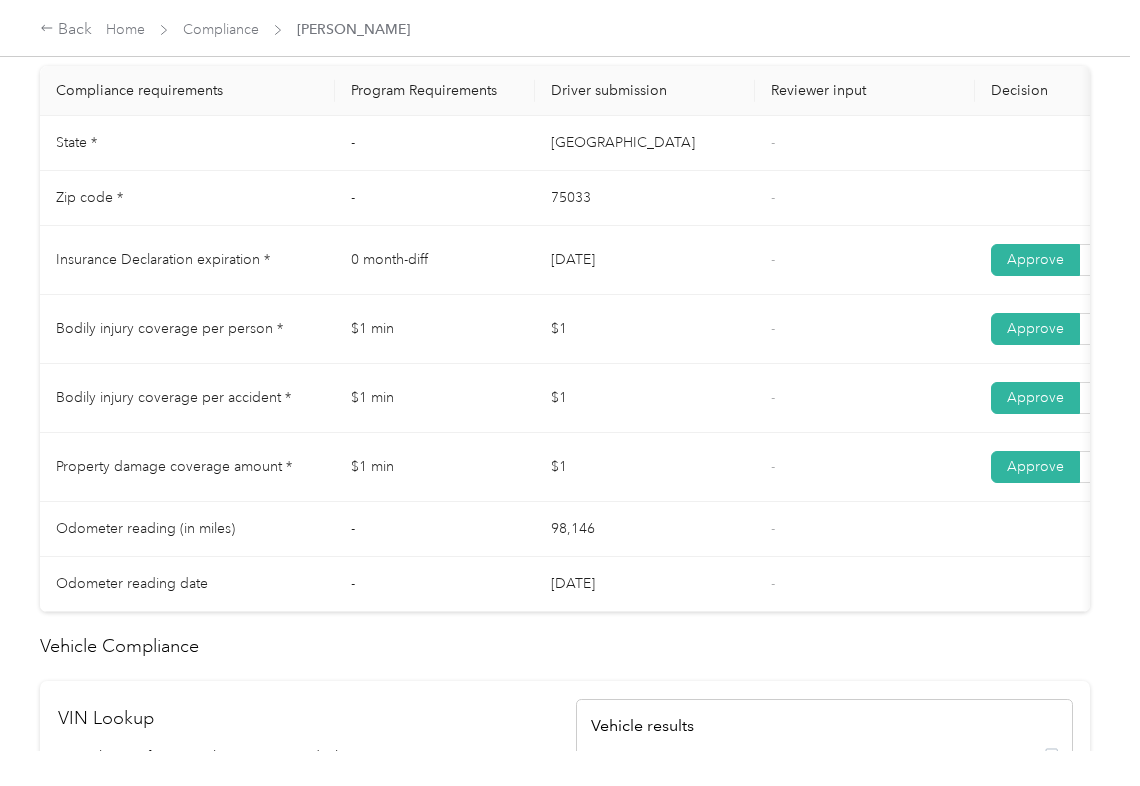drag, startPoint x: 524, startPoint y: 358, endPoint x: 584, endPoint y: 361, distance: 60.074955 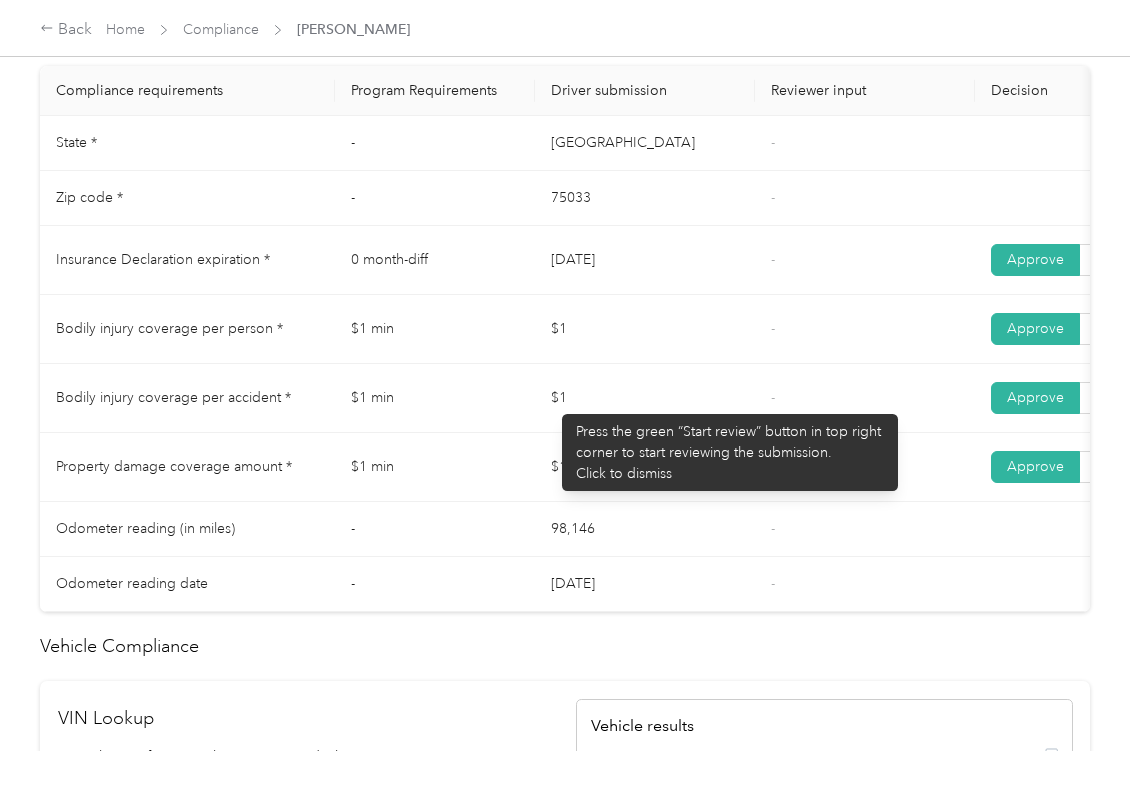 drag, startPoint x: 552, startPoint y: 404, endPoint x: 554, endPoint y: 468, distance: 64.03124 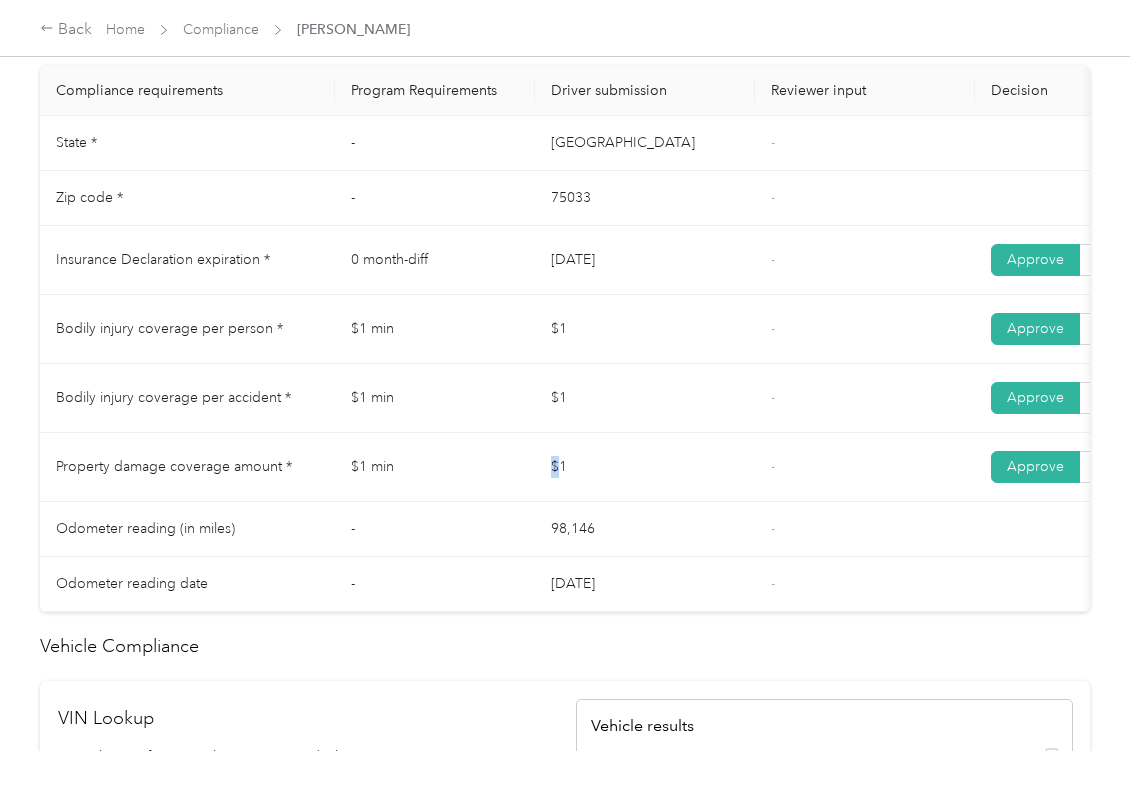 drag, startPoint x: 573, startPoint y: 476, endPoint x: 724, endPoint y: 486, distance: 151.33076 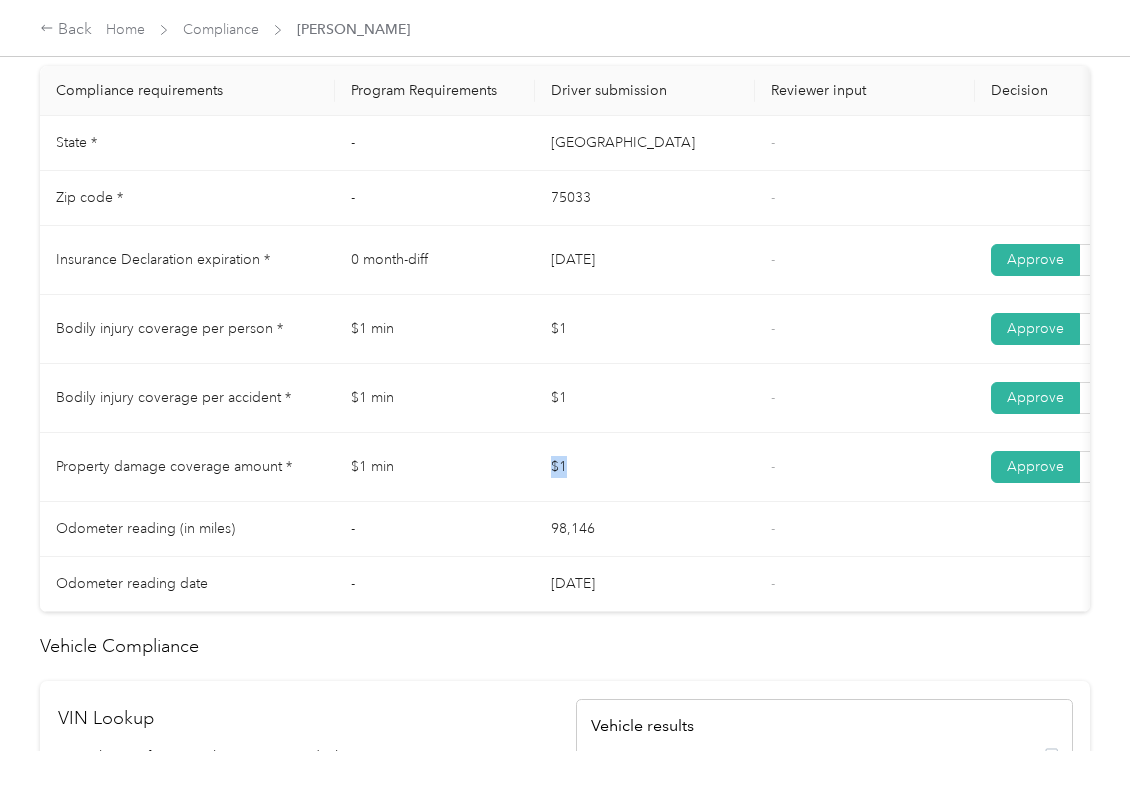 click on "$1" at bounding box center [645, 467] 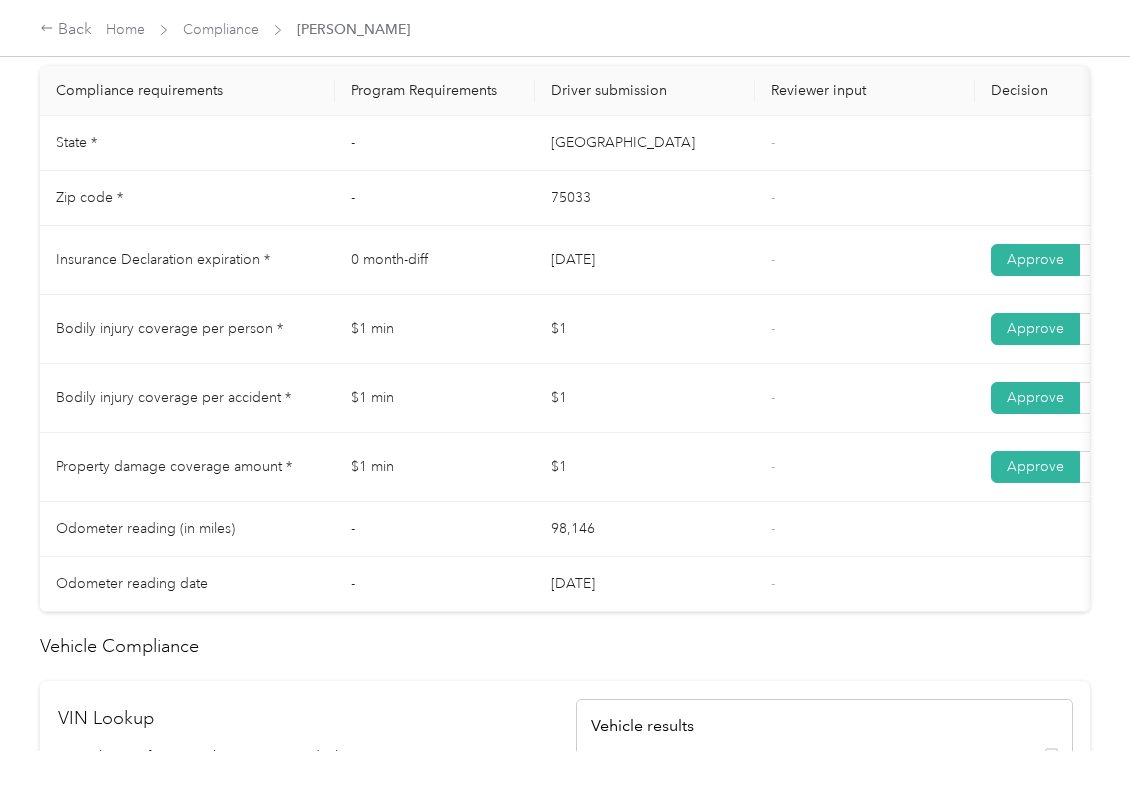 click on "[DATE]" at bounding box center (645, 260) 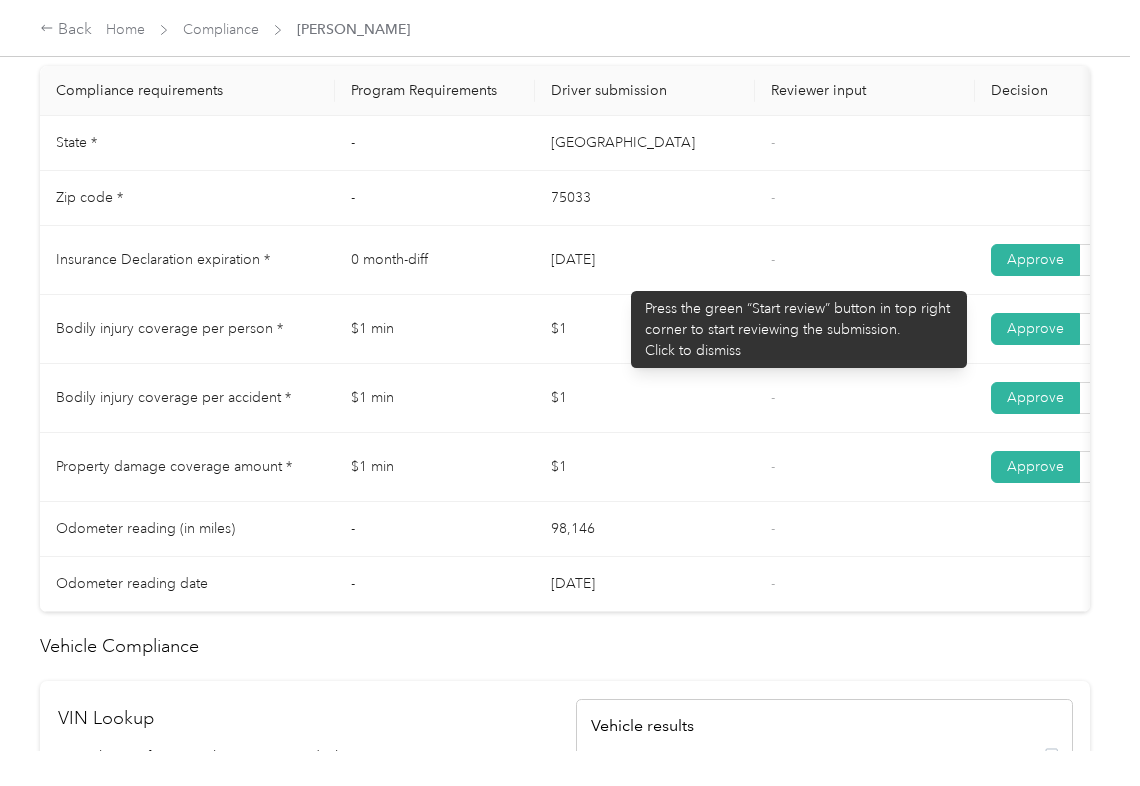 drag, startPoint x: 621, startPoint y: 281, endPoint x: 628, endPoint y: 341, distance: 60.40695 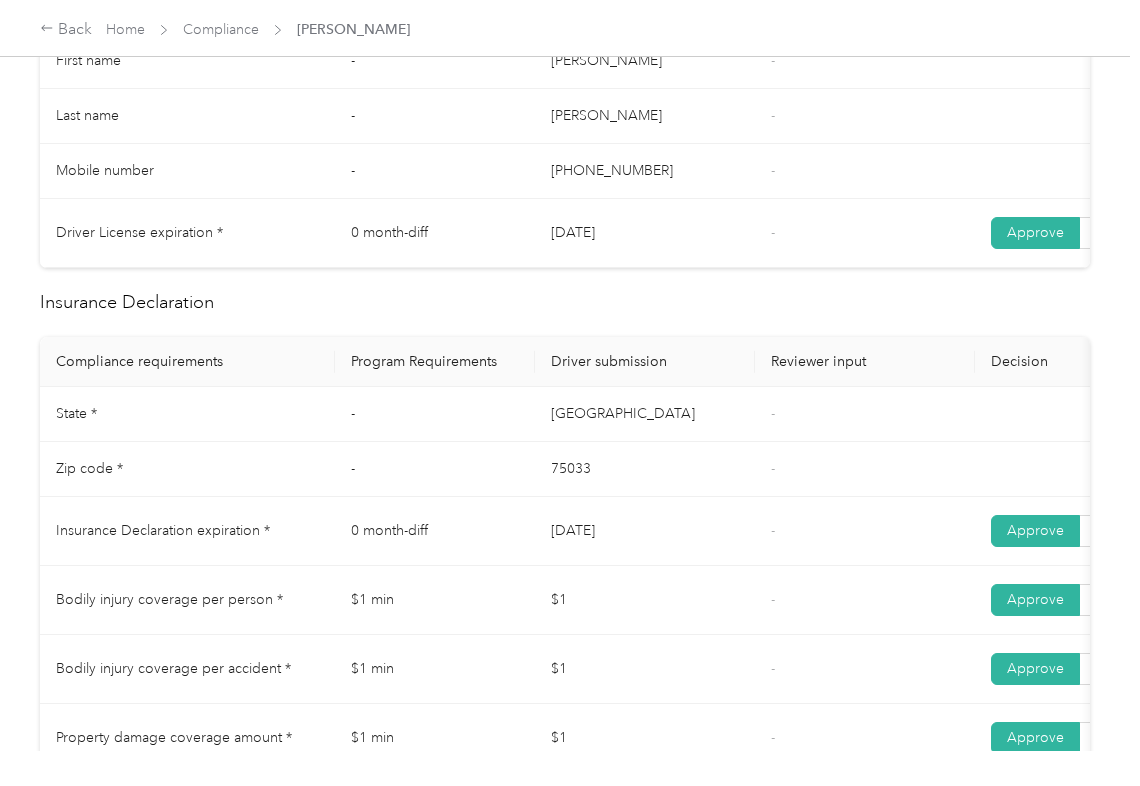 scroll, scrollTop: 0, scrollLeft: 0, axis: both 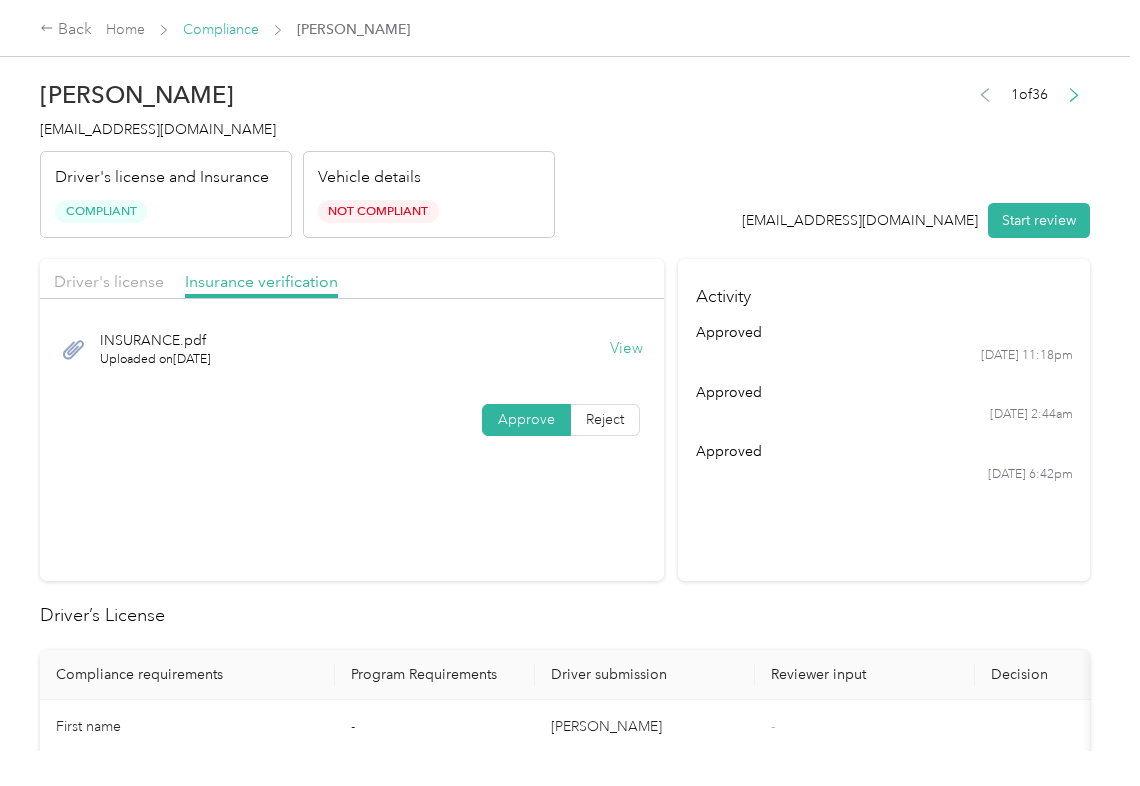 click on "Compliance" at bounding box center (221, 29) 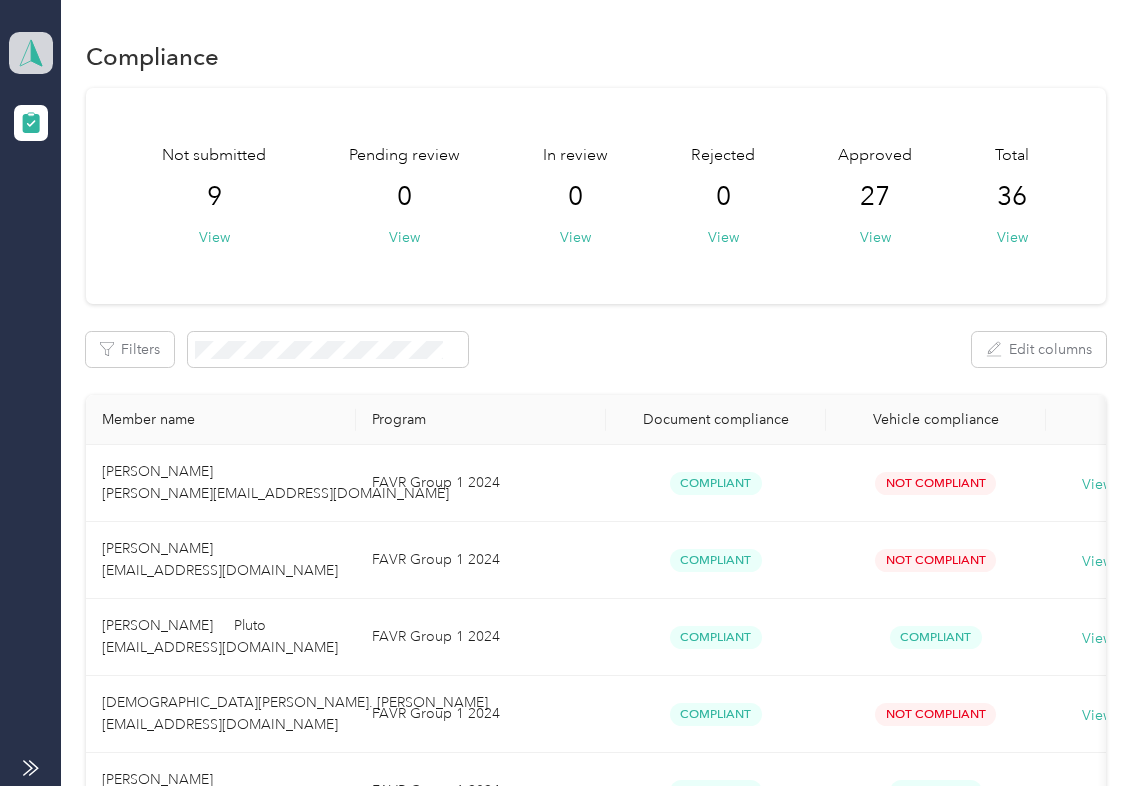click 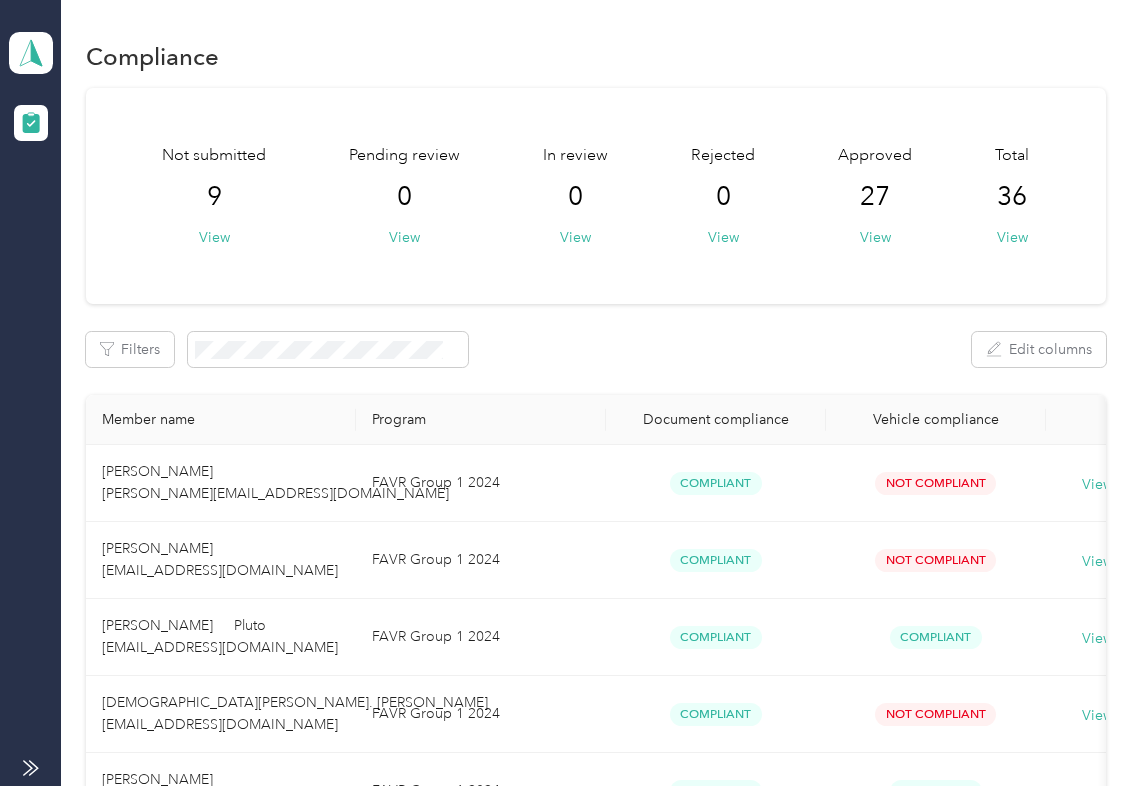 click on "Log out" at bounding box center (64, 209) 